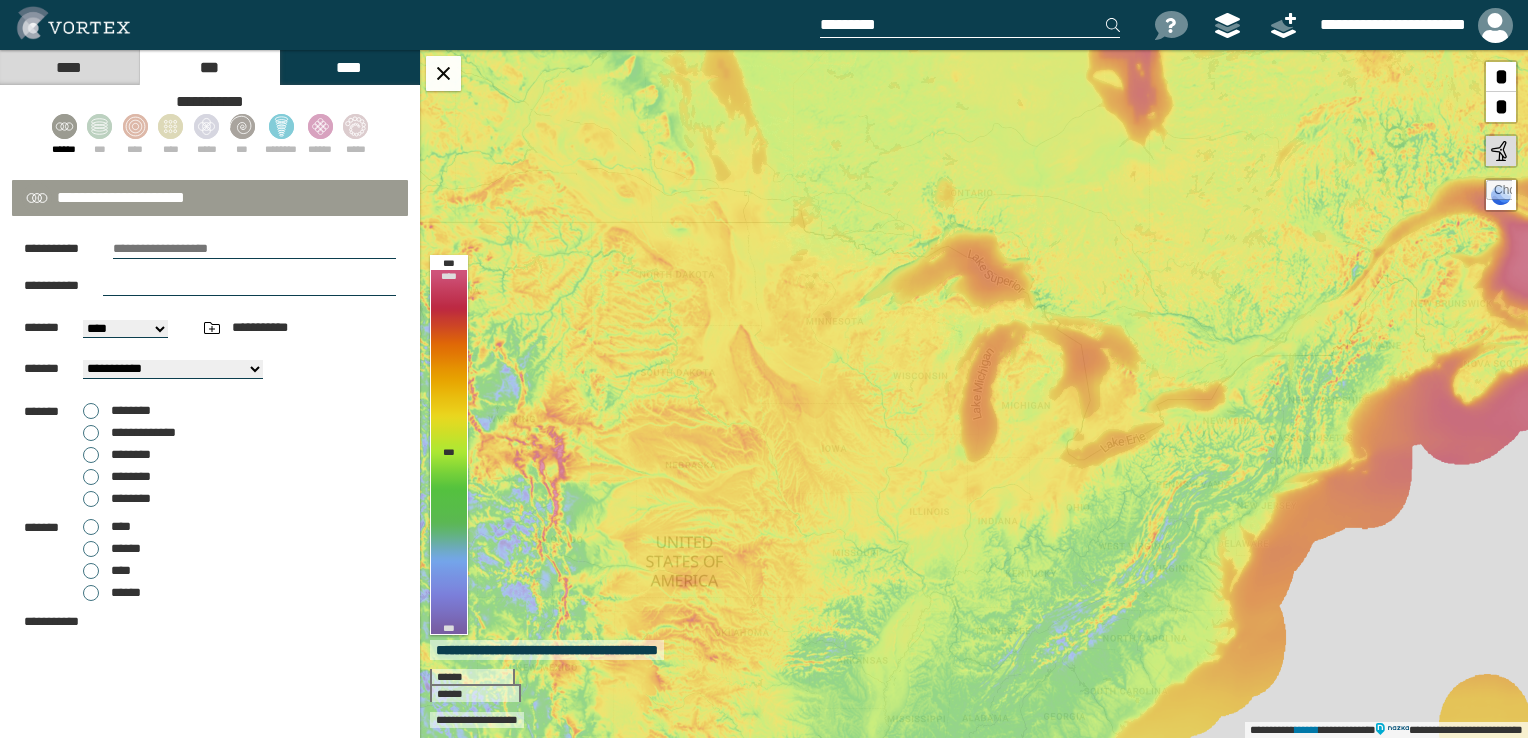 select on "*" 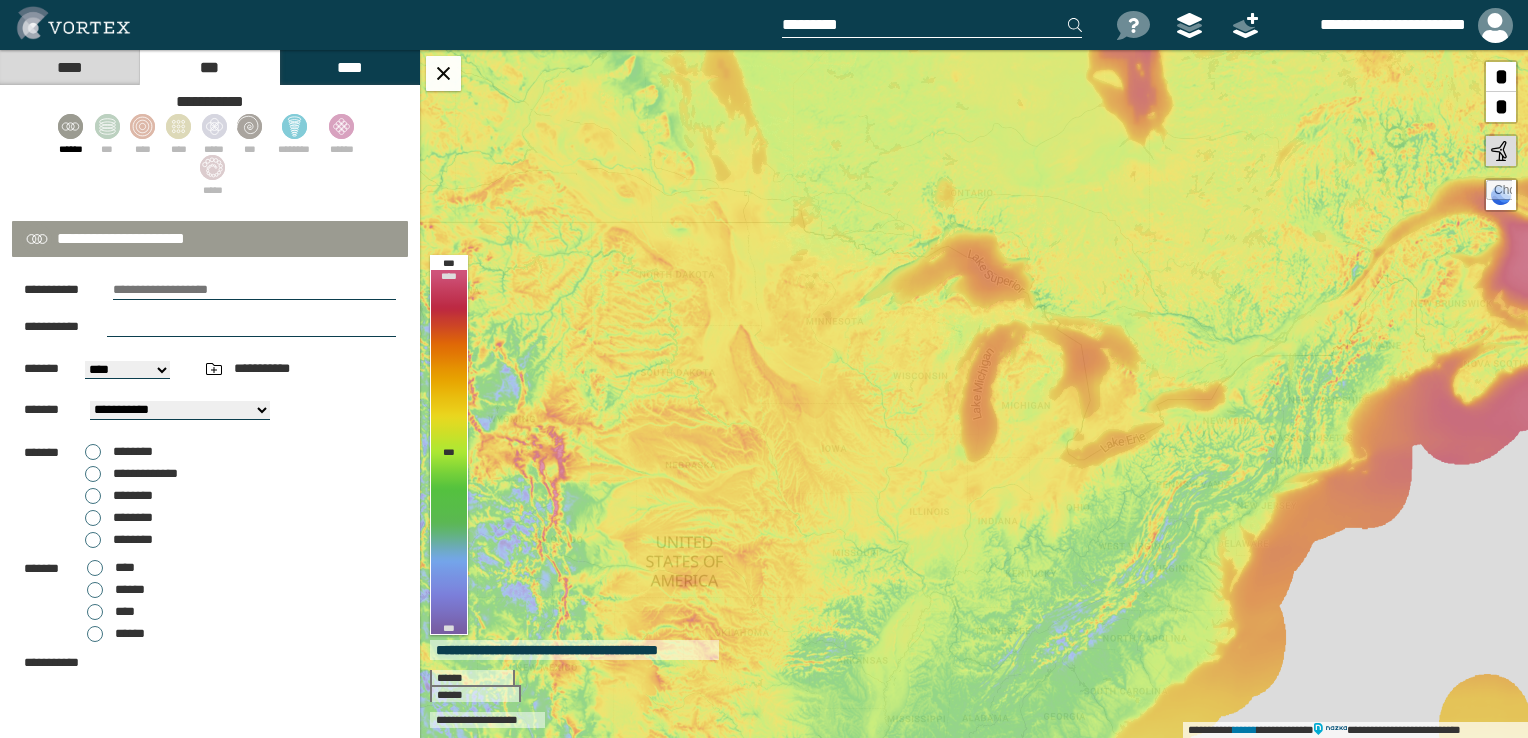 scroll, scrollTop: 0, scrollLeft: 0, axis: both 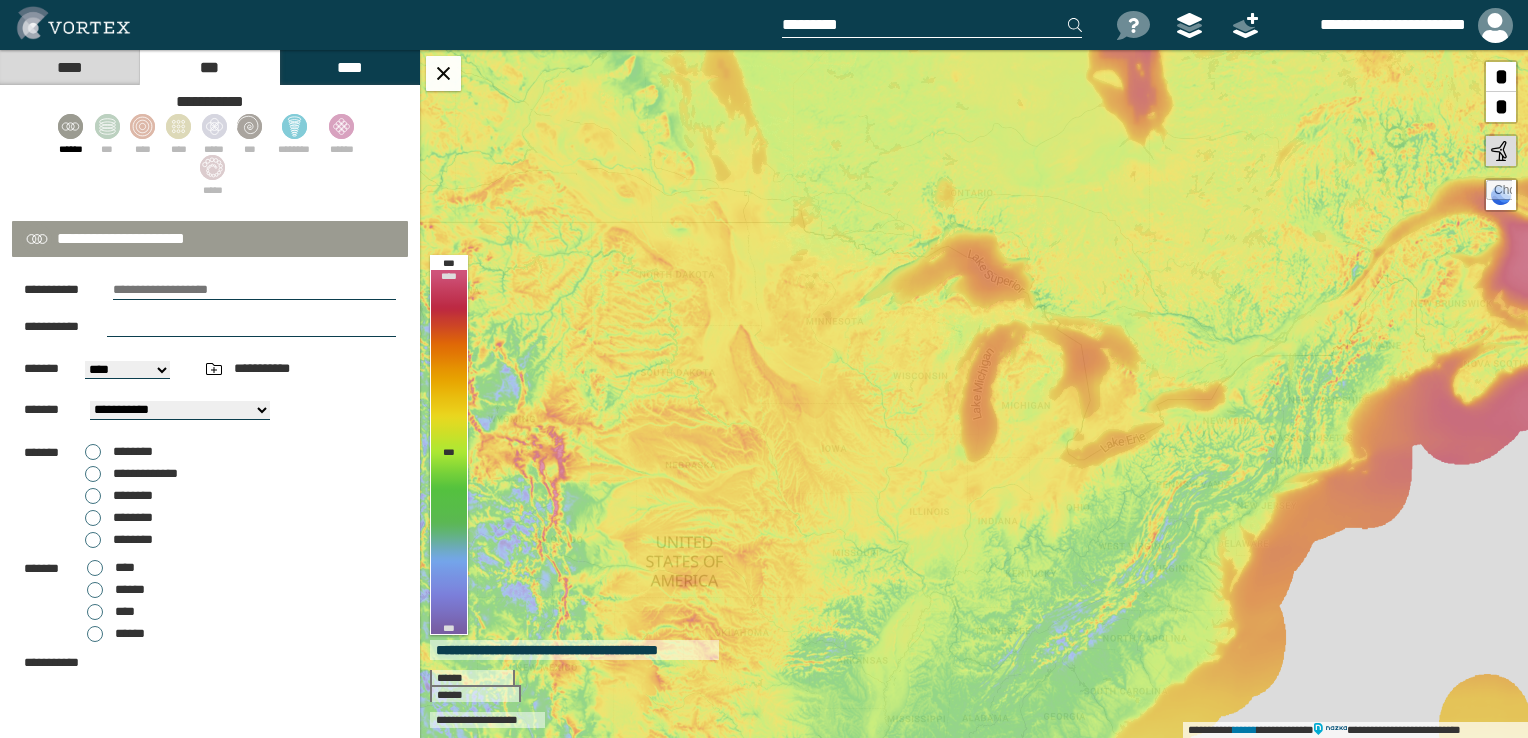 click at bounding box center [254, 290] 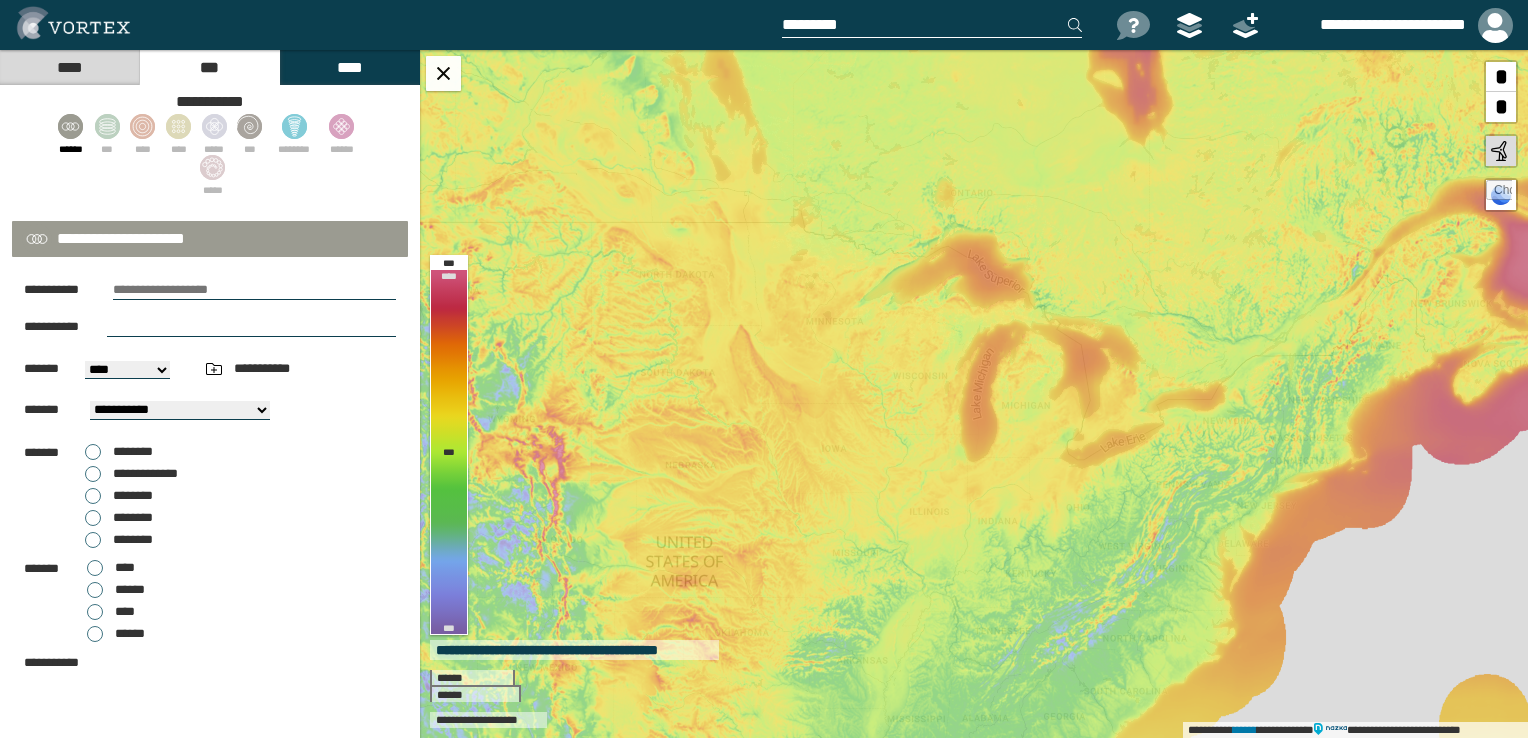 paste on "**********" 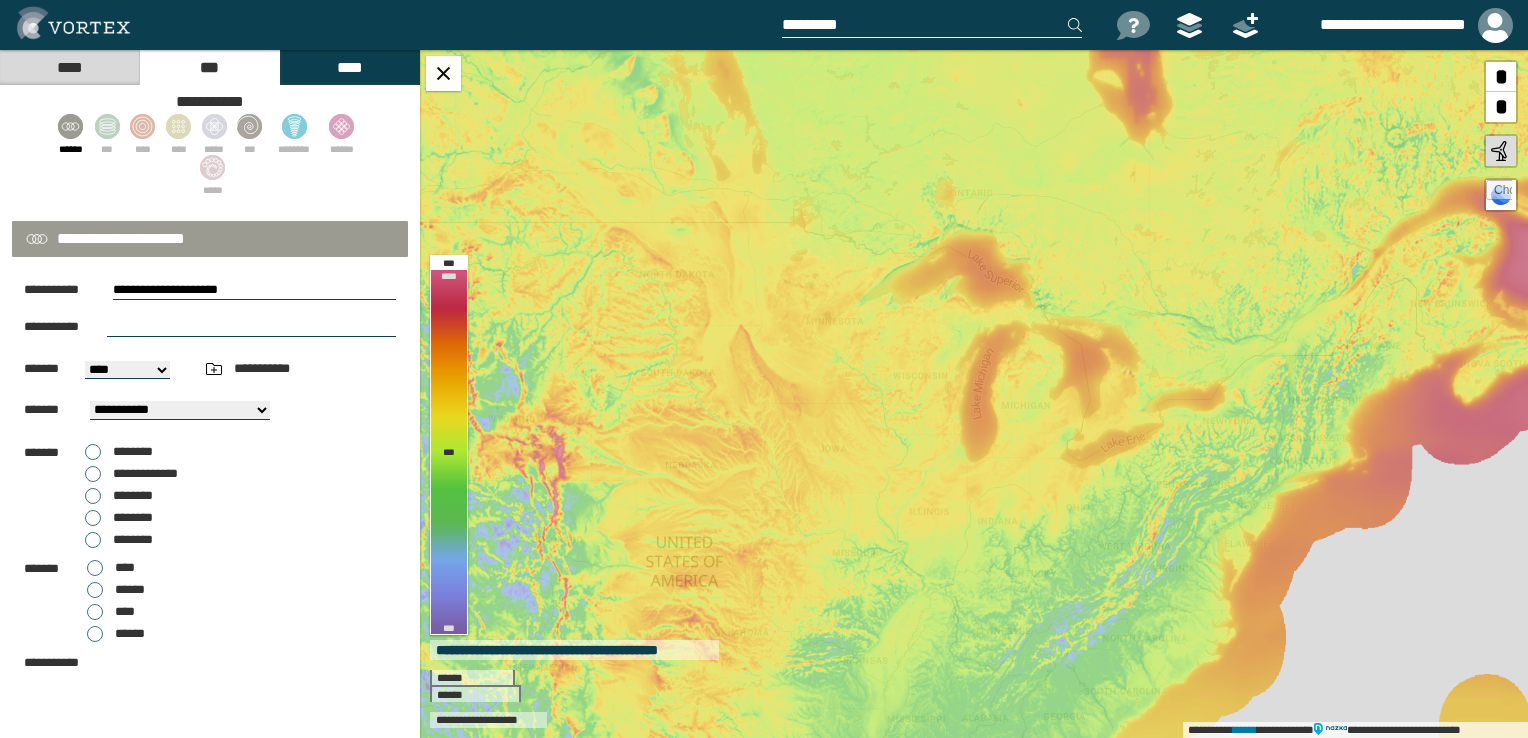 type on "**********" 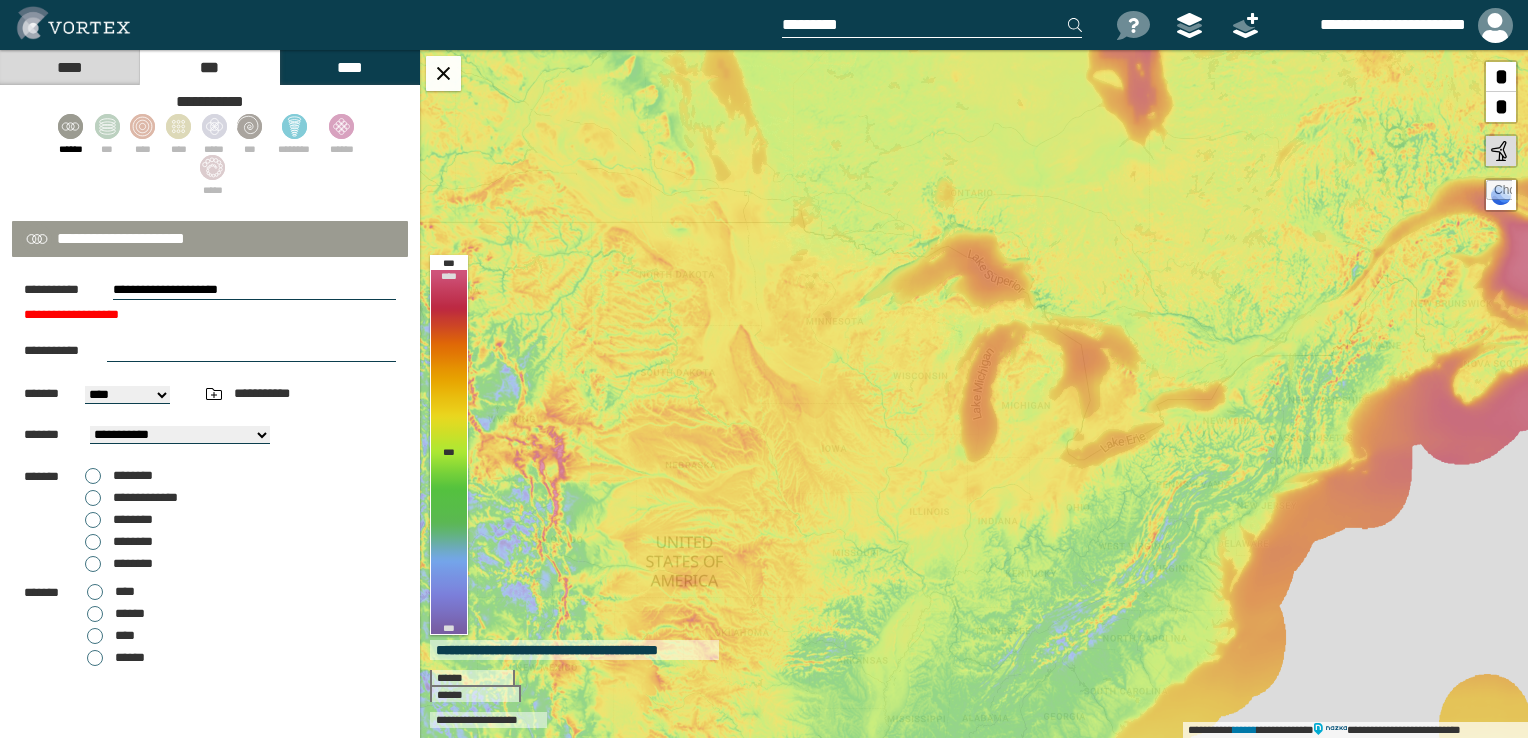 click on "**********" at bounding box center [205, 315] 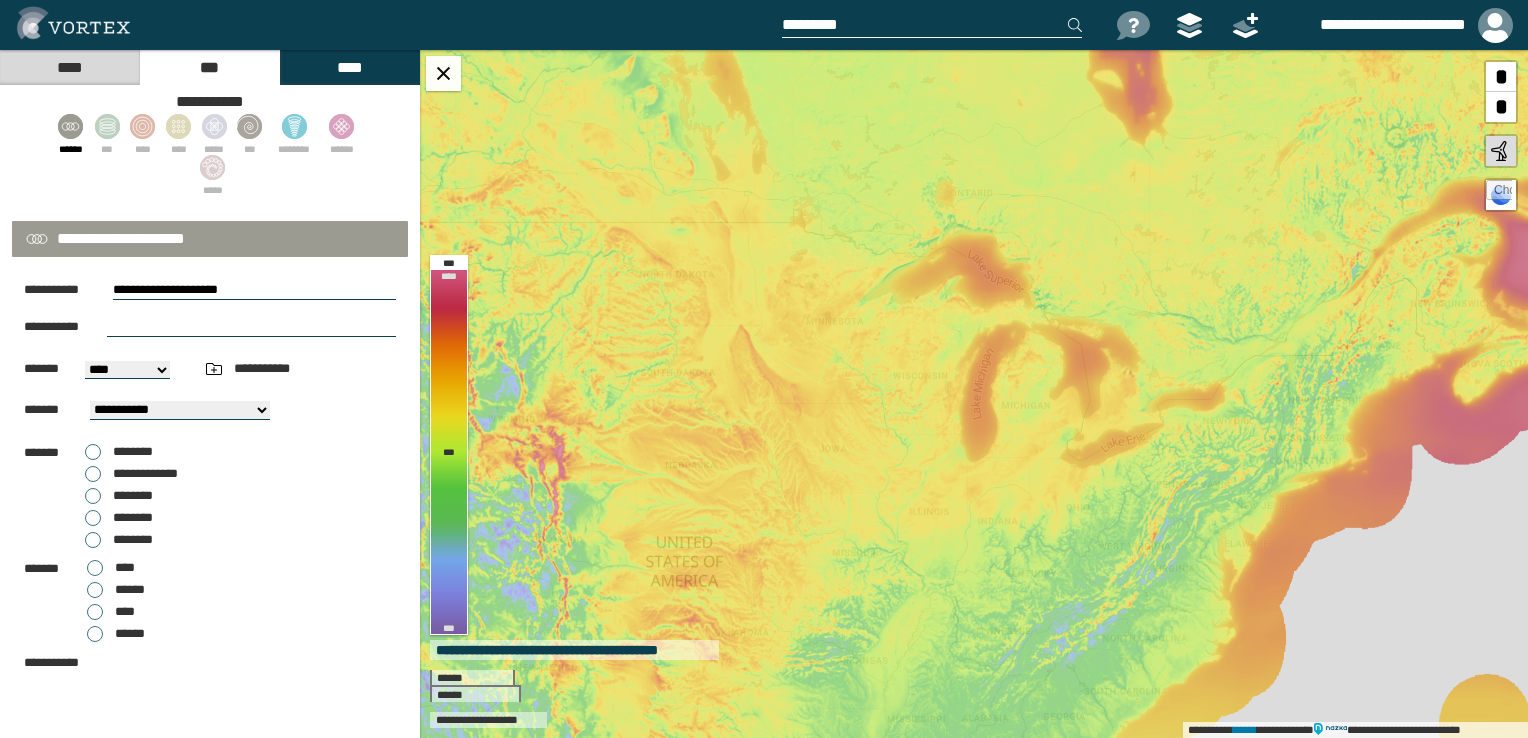 drag, startPoint x: 255, startPoint y: 286, endPoint x: 0, endPoint y: 283, distance: 255.01764 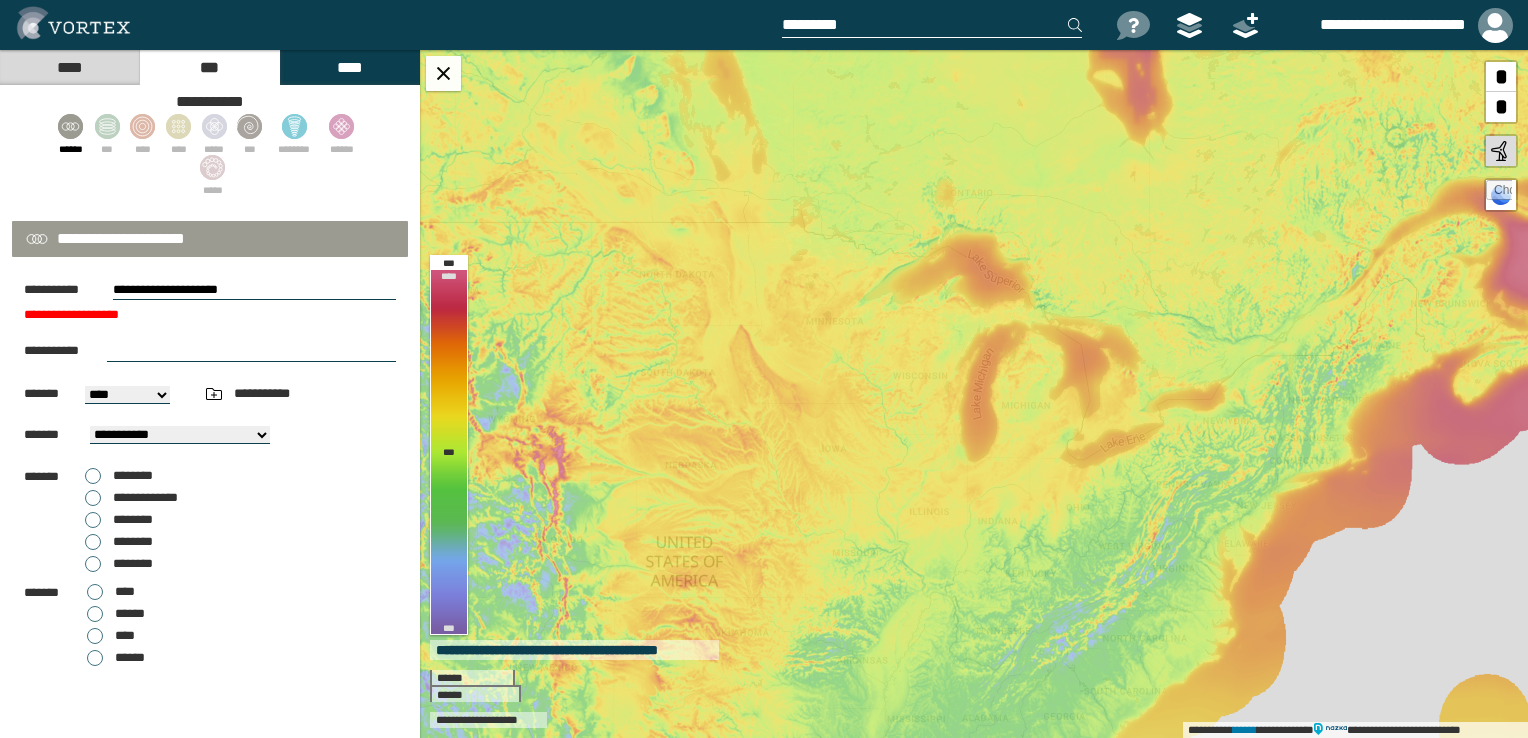 click on "****** * **** ****** **** ******" at bounding box center [210, 625] 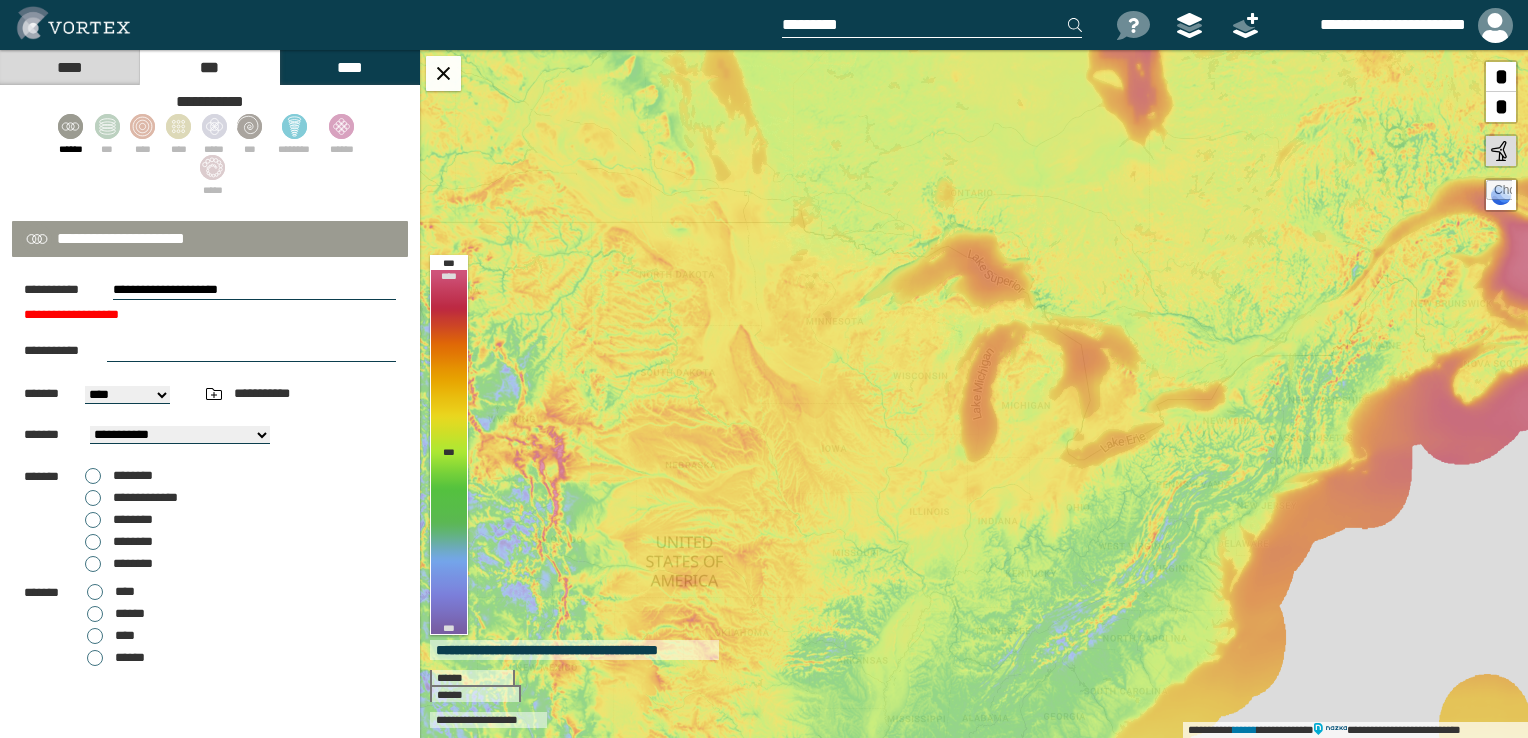 select on "*****" 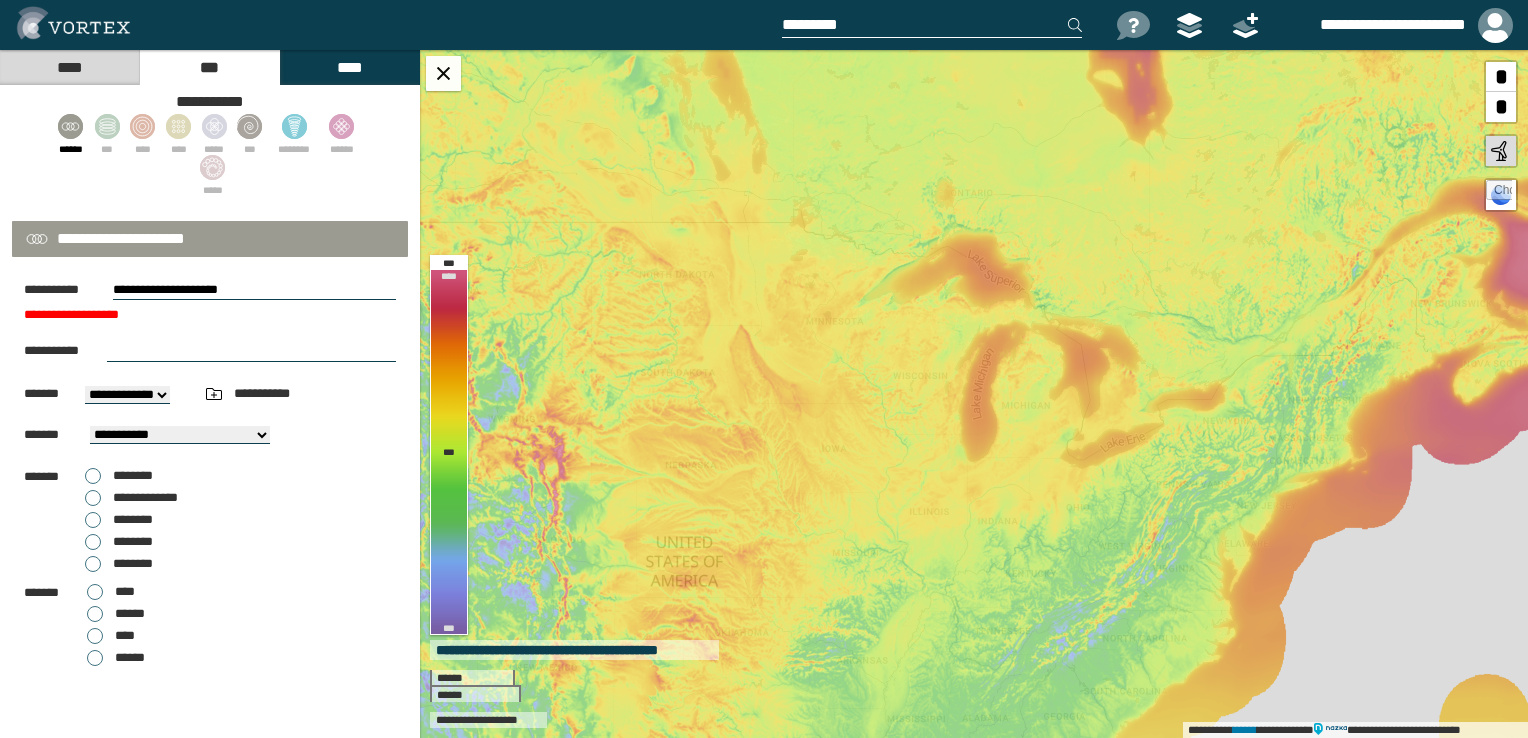 click on "**********" at bounding box center (127, 395) 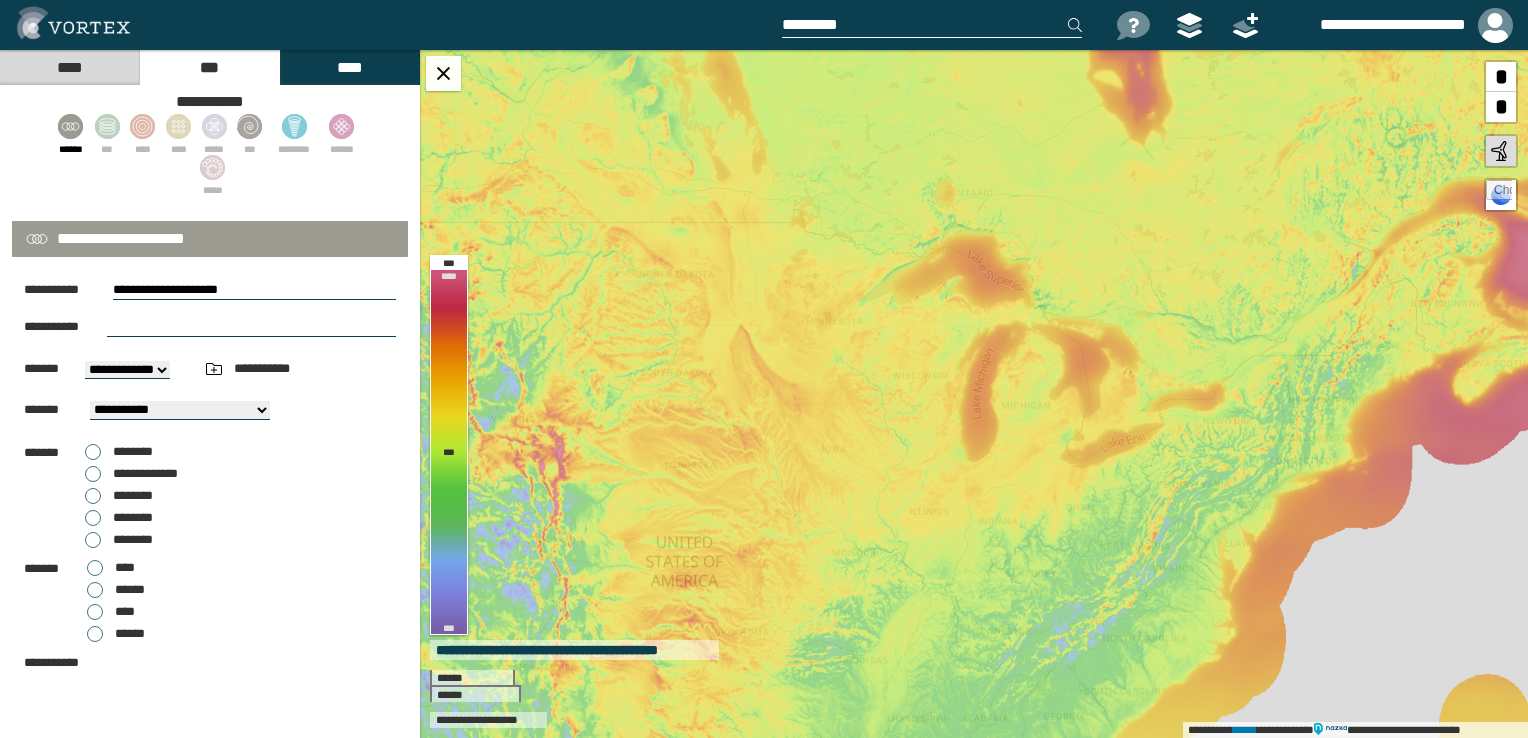 click on "**********" at bounding box center (254, 290) 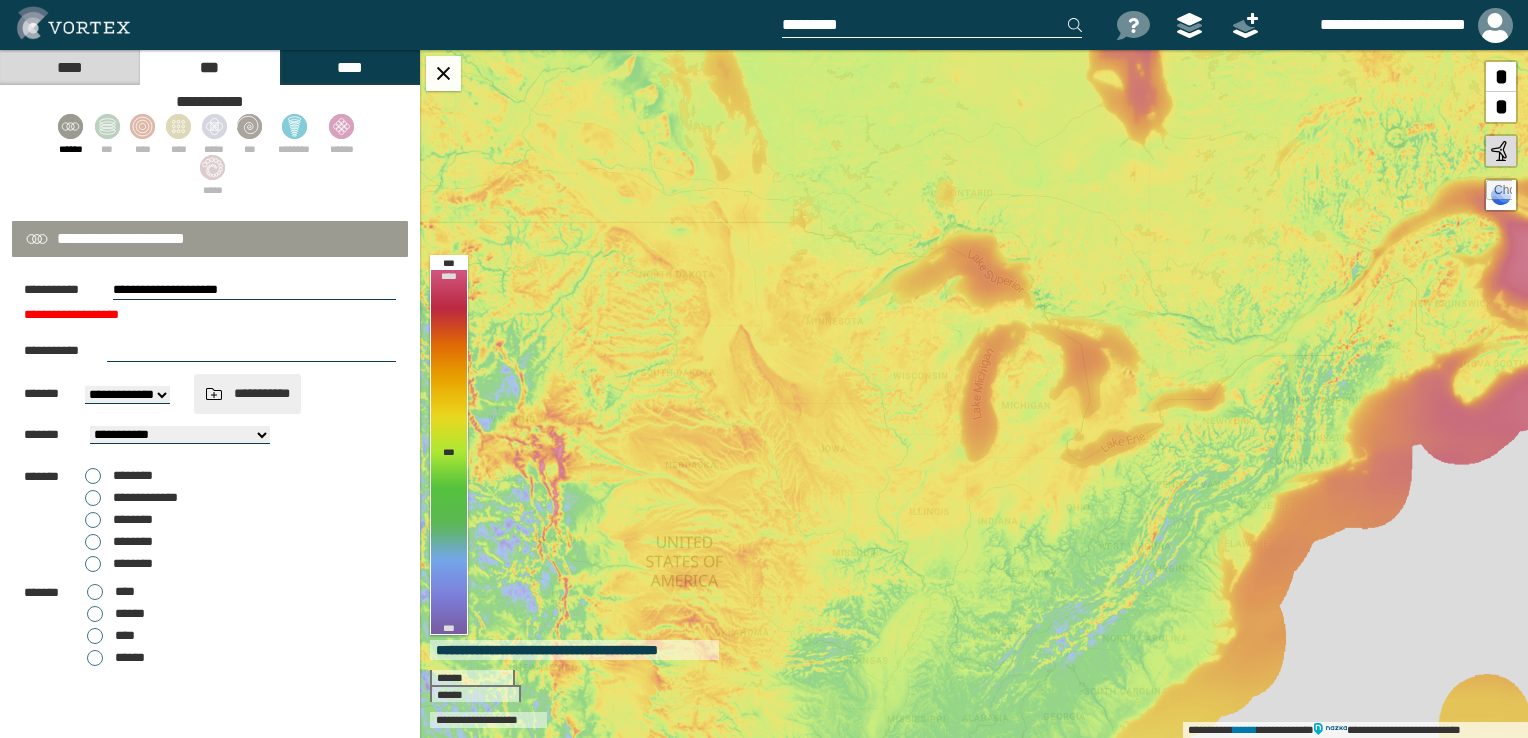 click on "**********" at bounding box center (247, 394) 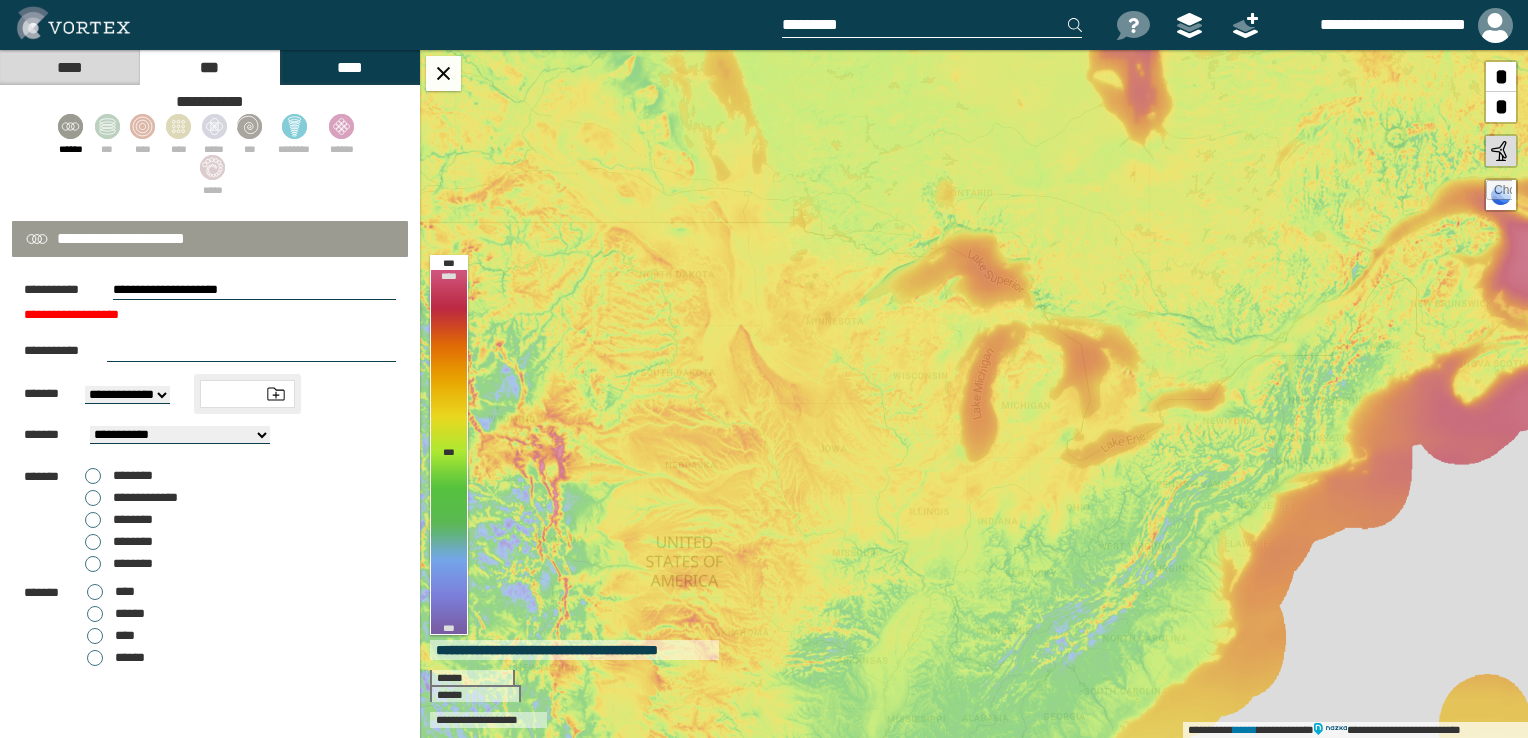click at bounding box center [276, 394] 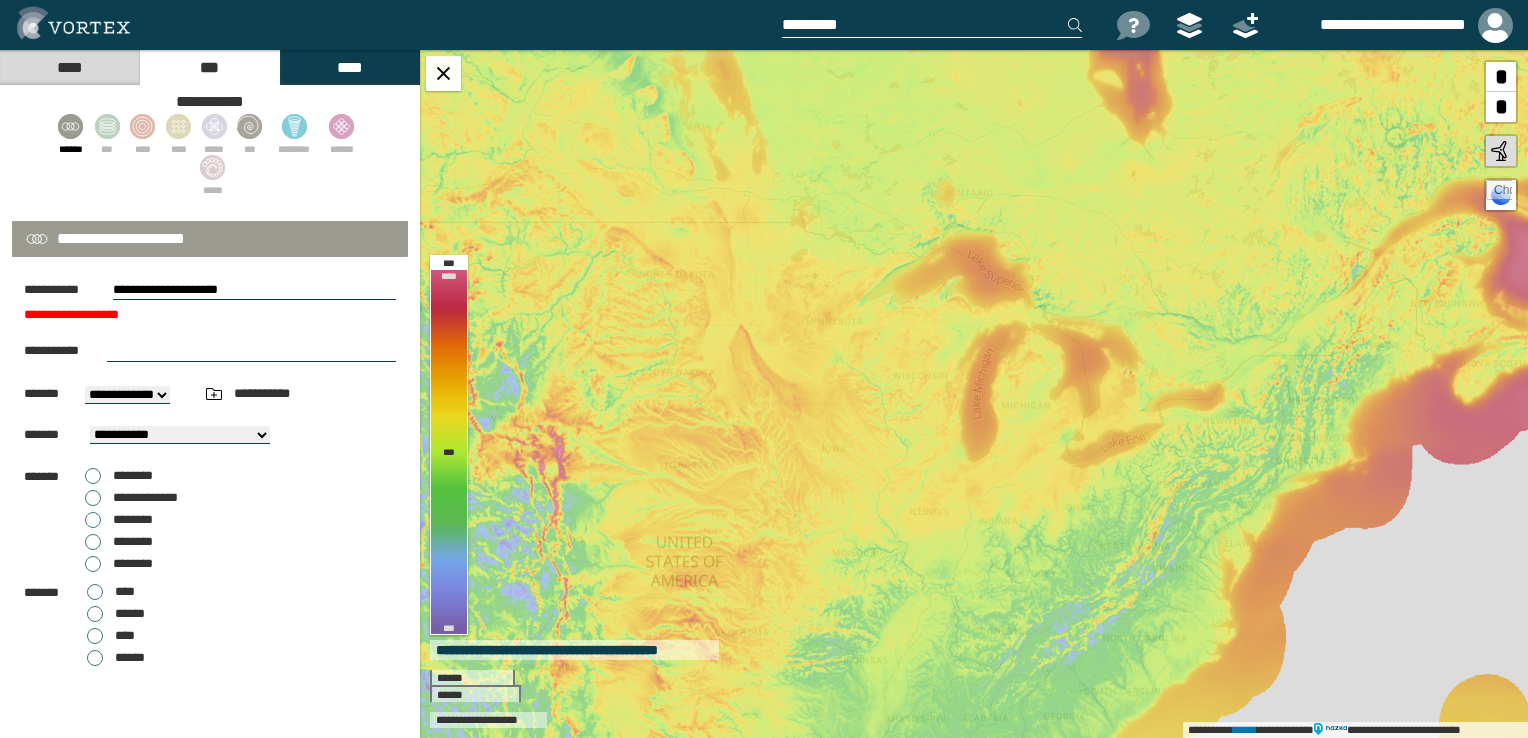 click on "**********" at bounding box center [210, 435] 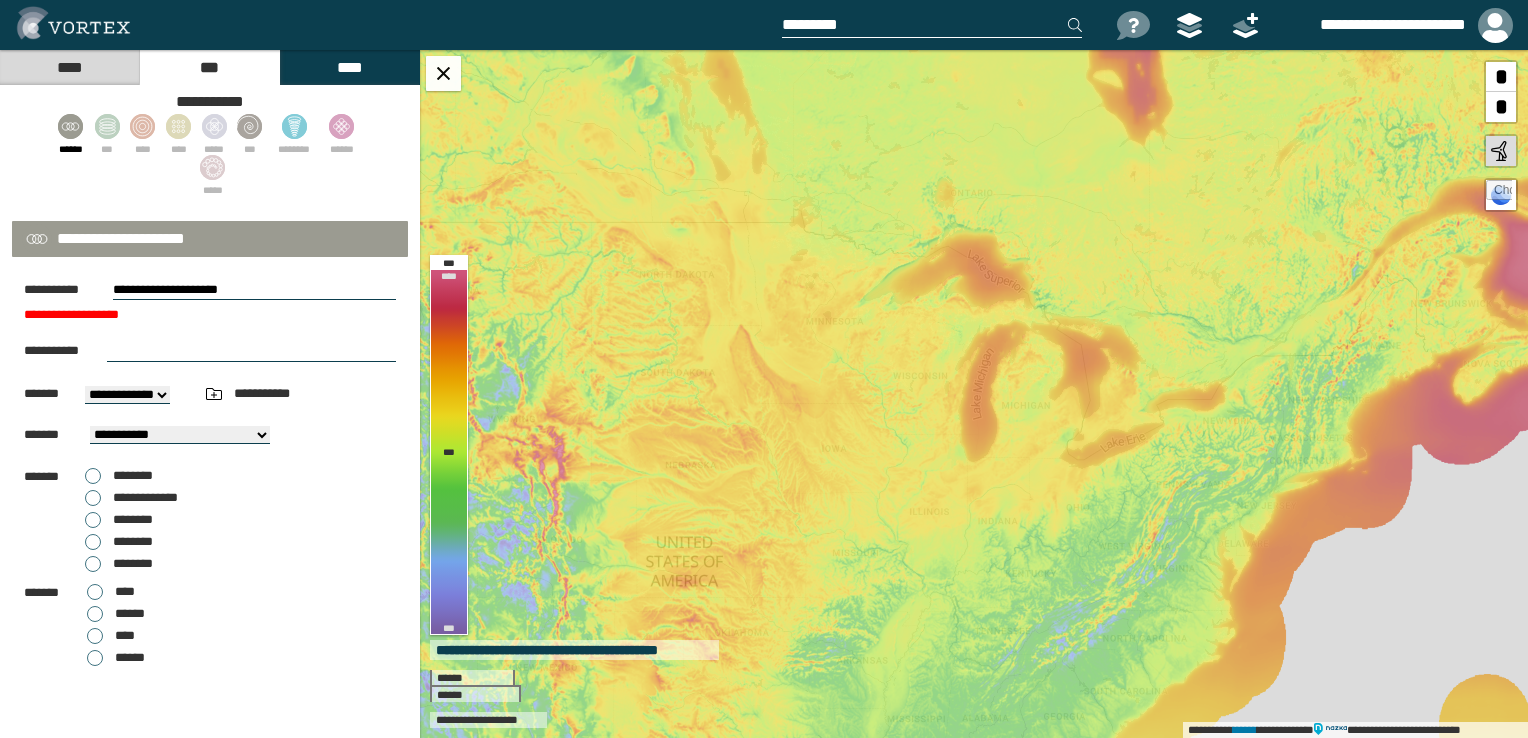 select on "**" 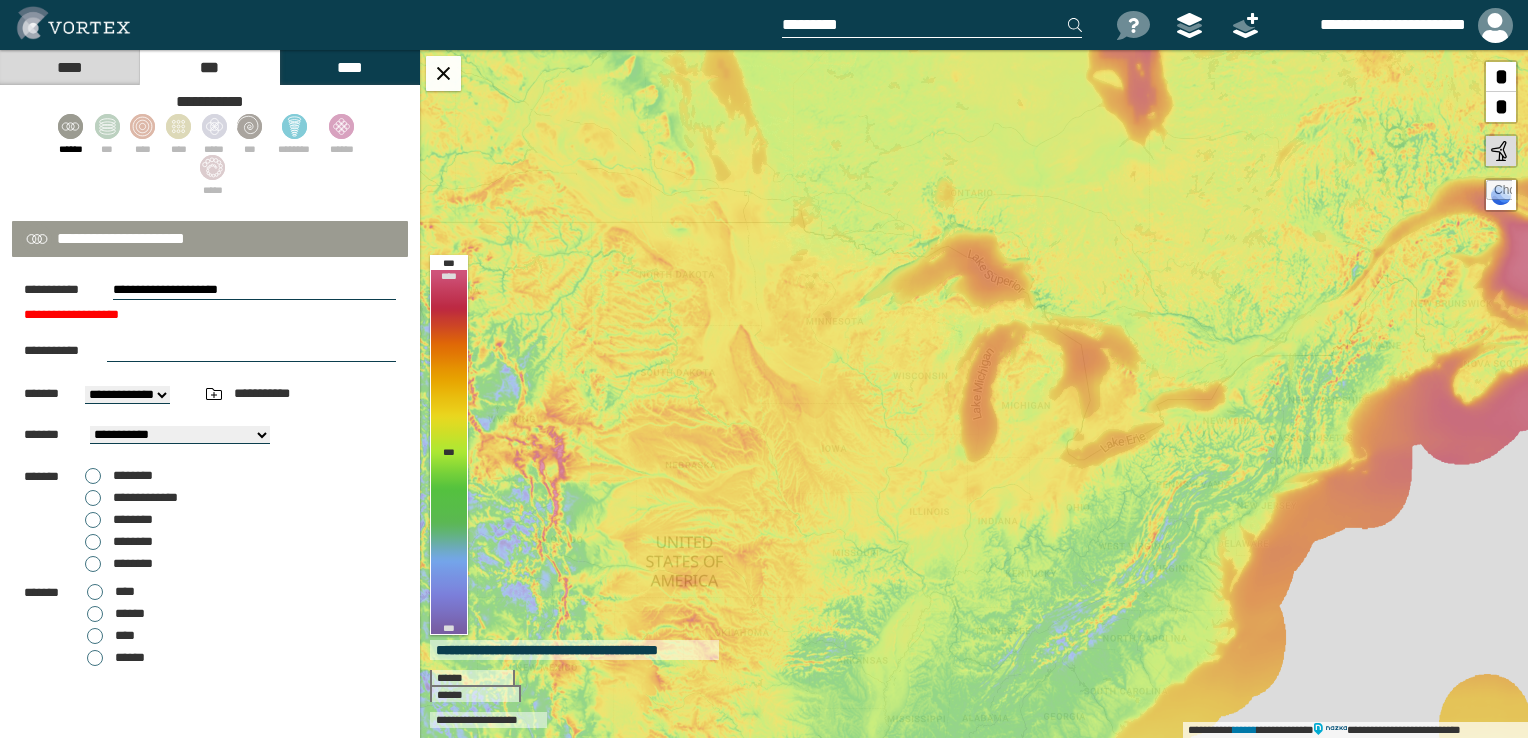 click on "**********" at bounding box center [180, 435] 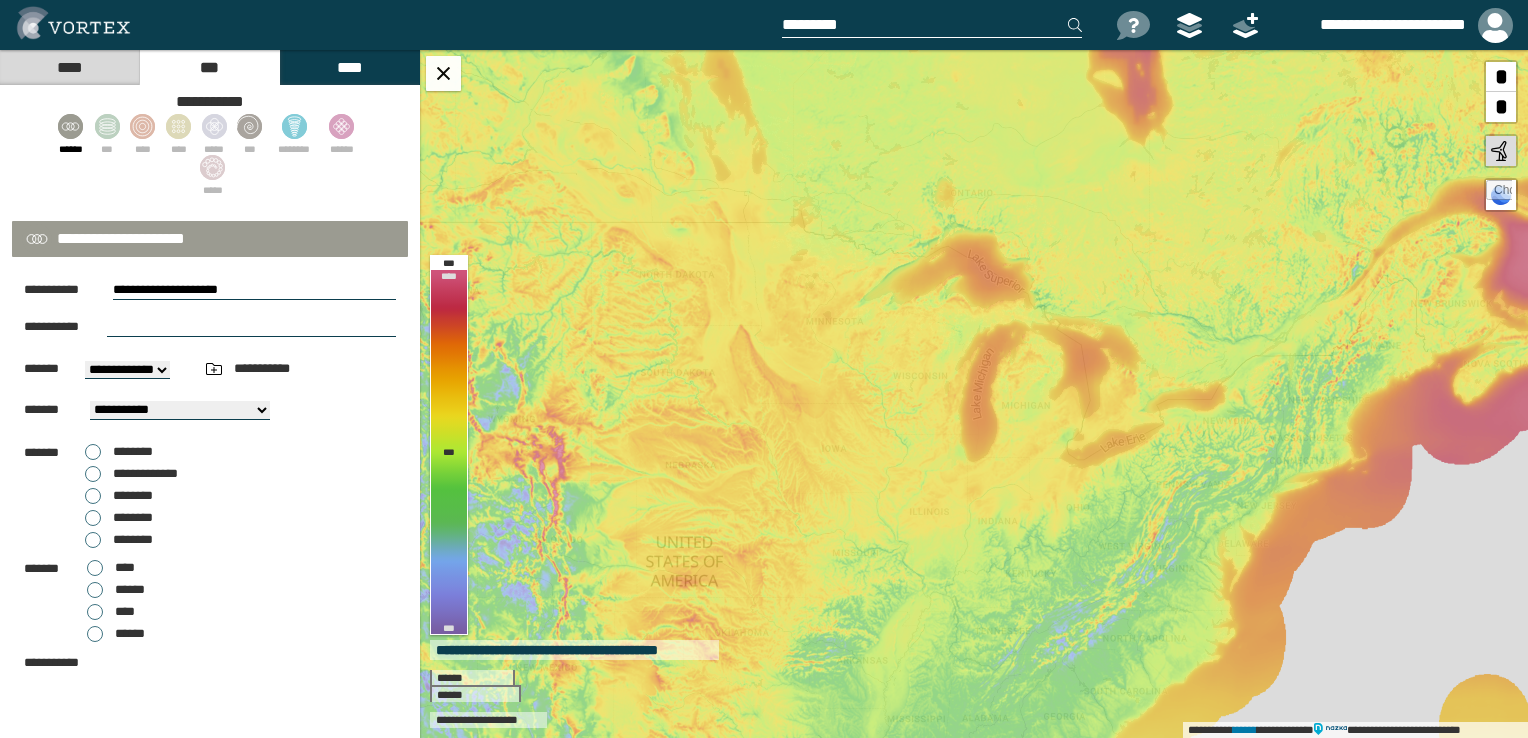 drag, startPoint x: 256, startPoint y: 282, endPoint x: -4, endPoint y: 256, distance: 261.29675 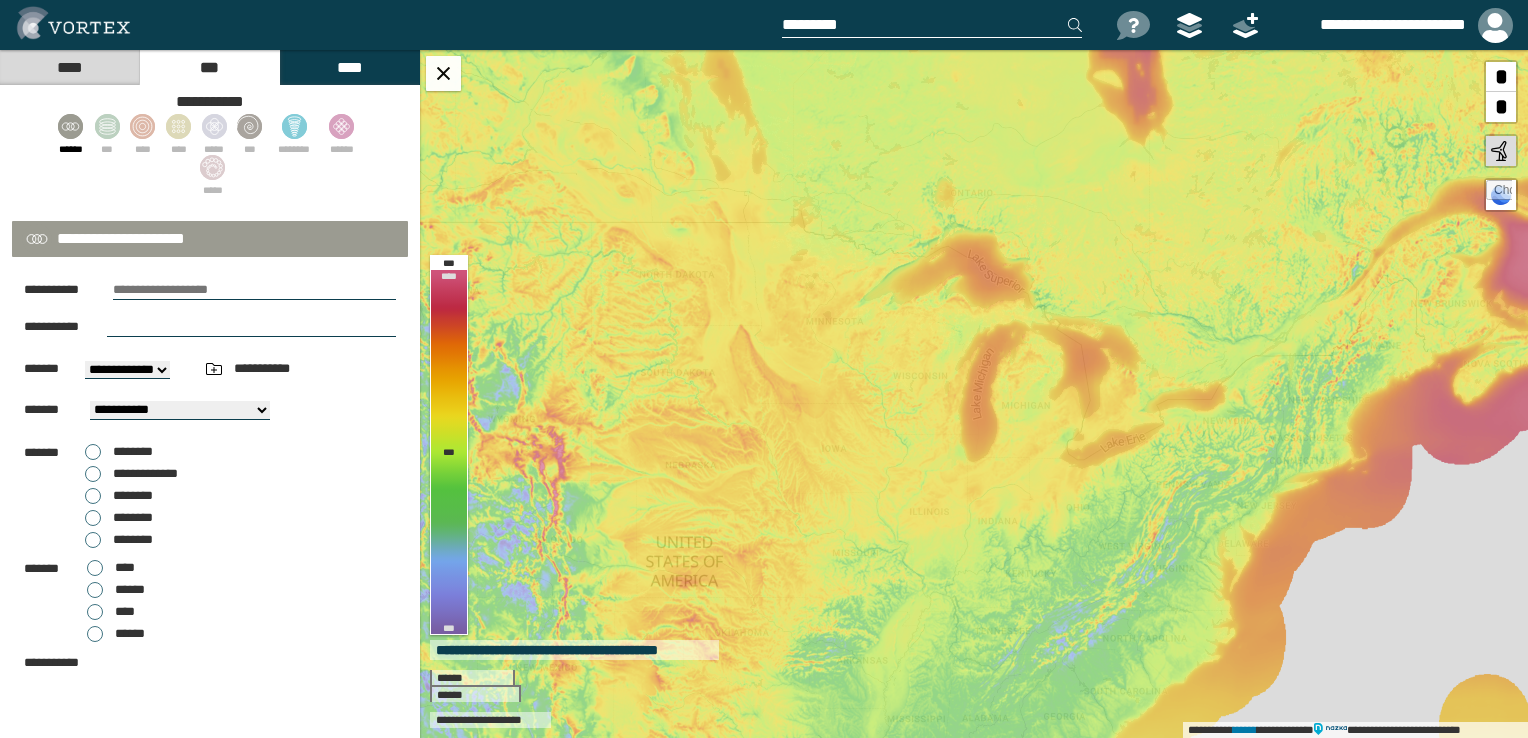 click at bounding box center (254, 290) 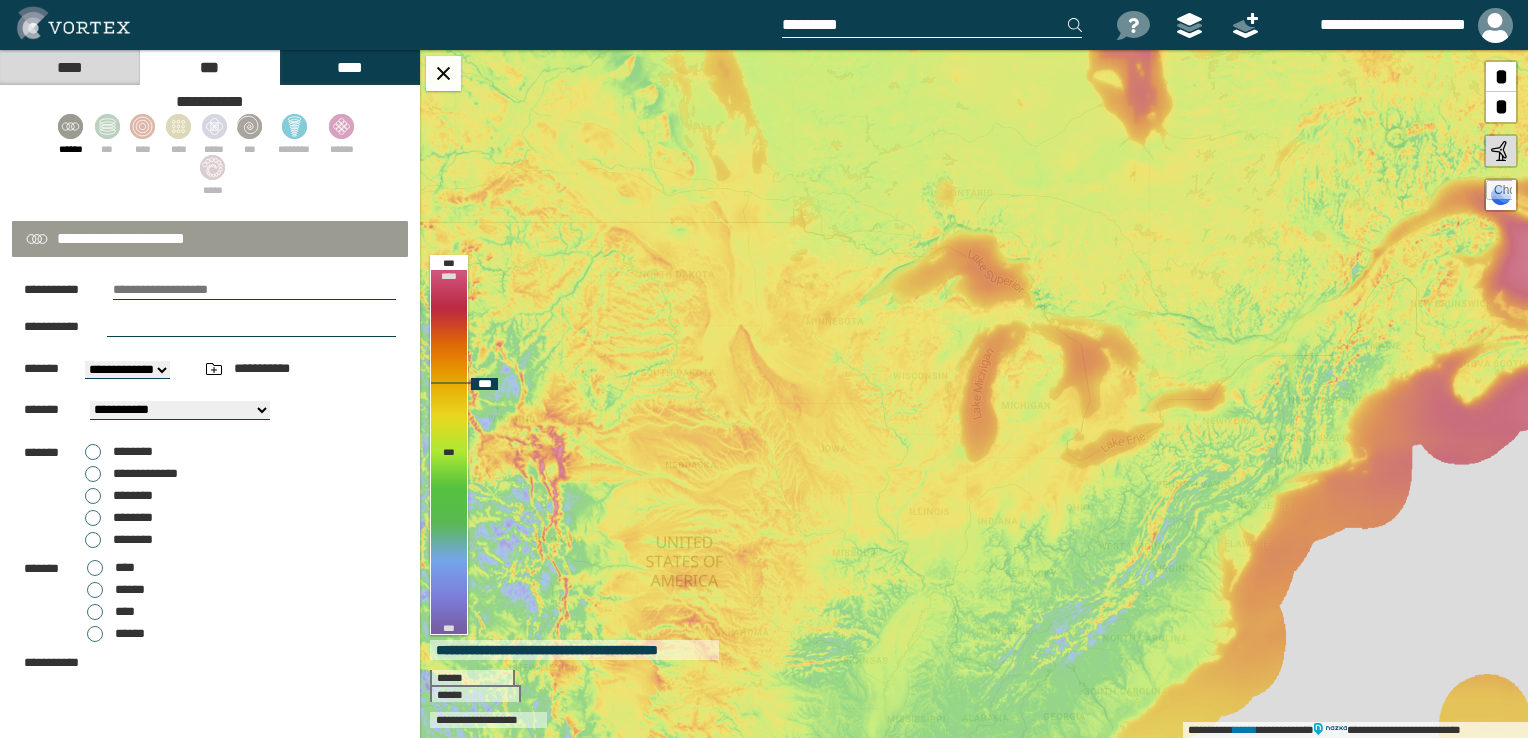 click on "**********" at bounding box center [974, 394] 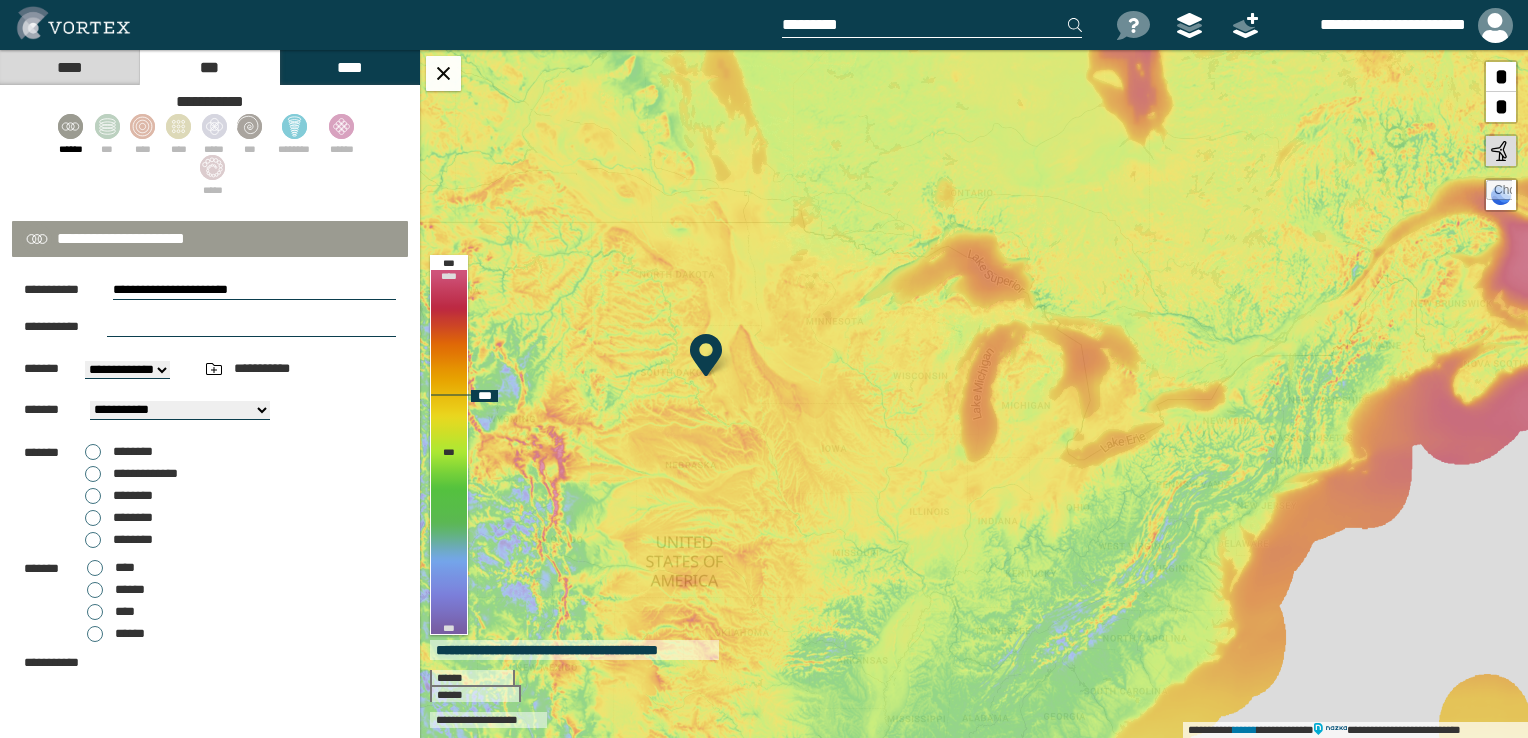 click on "**********" at bounding box center [974, 394] 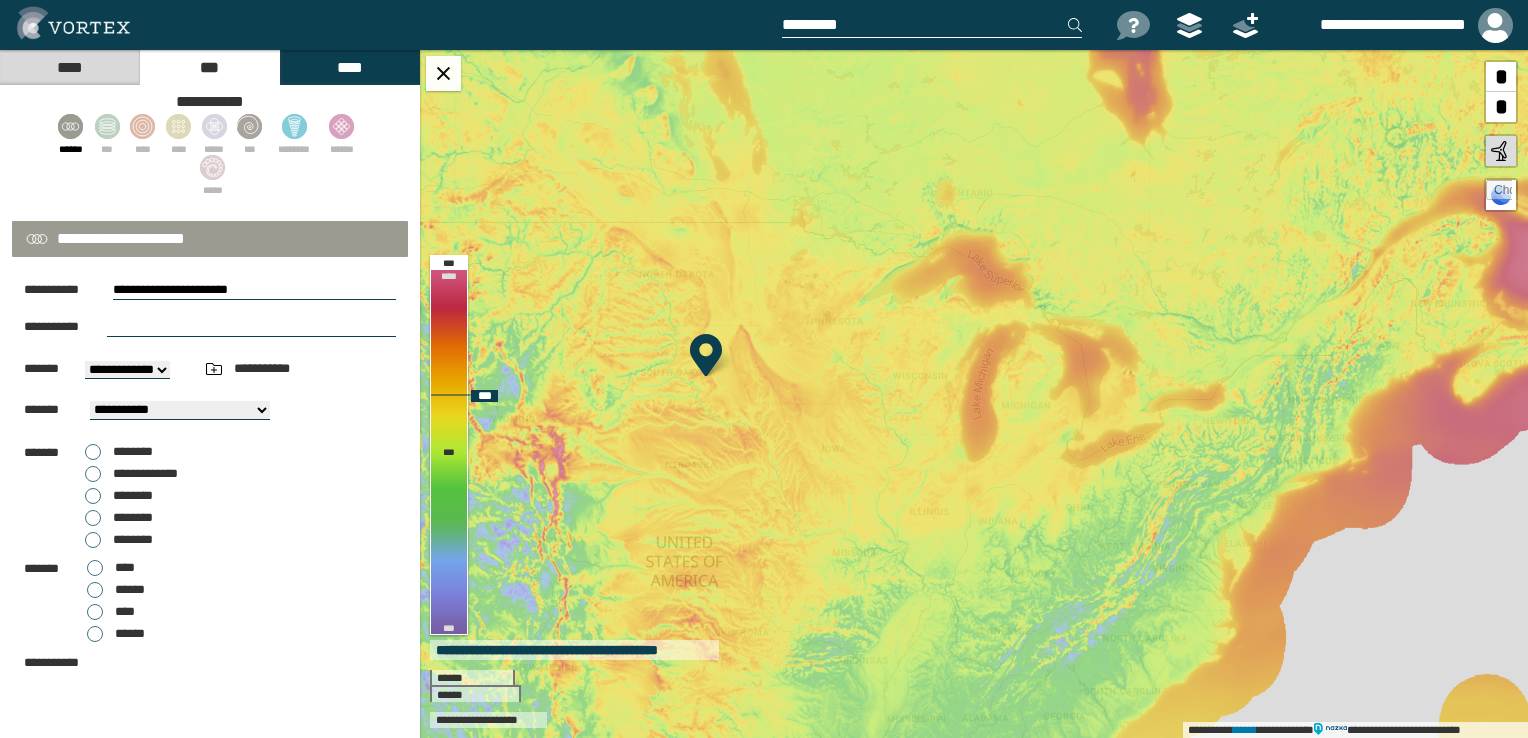 type on "**********" 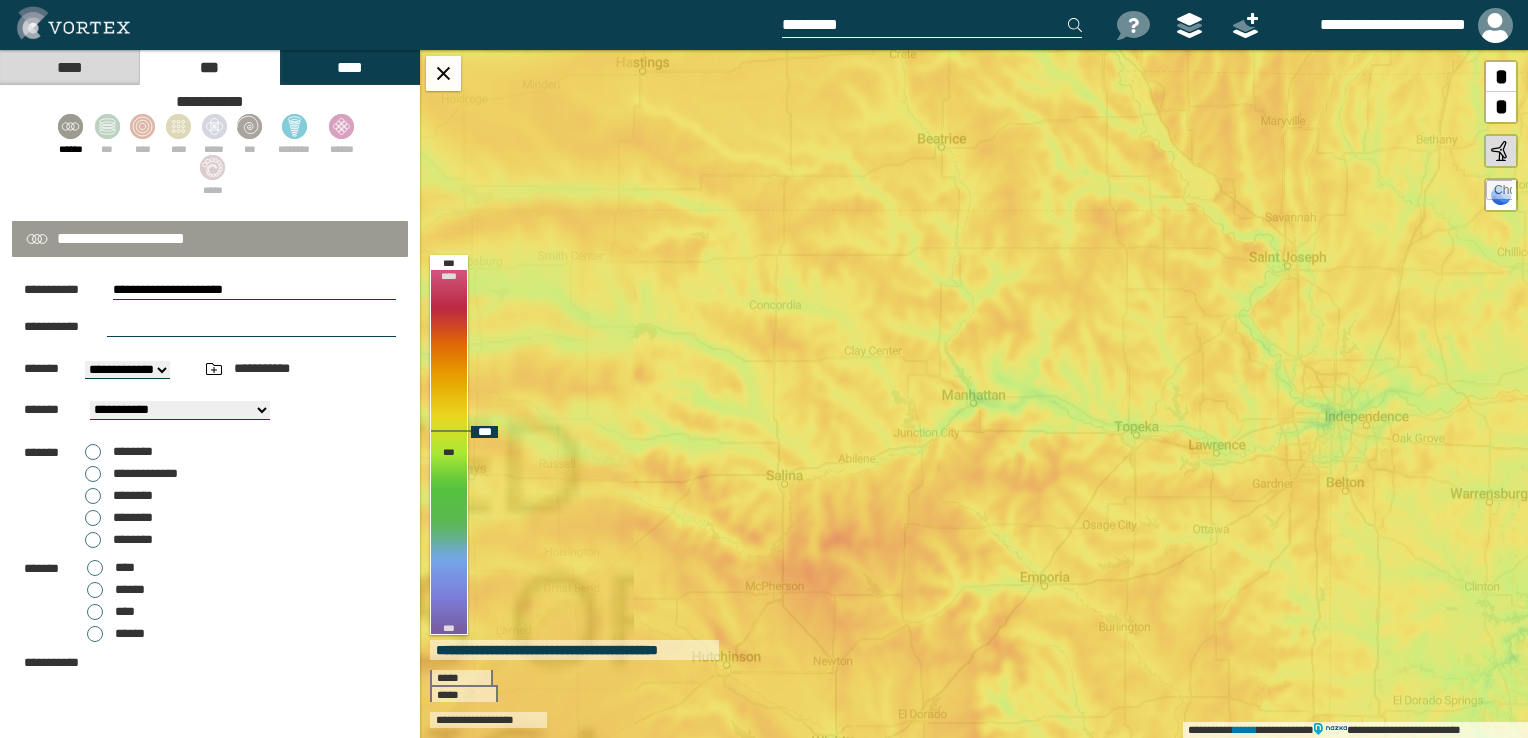 drag, startPoint x: 702, startPoint y: 454, endPoint x: 923, endPoint y: 334, distance: 251.47763 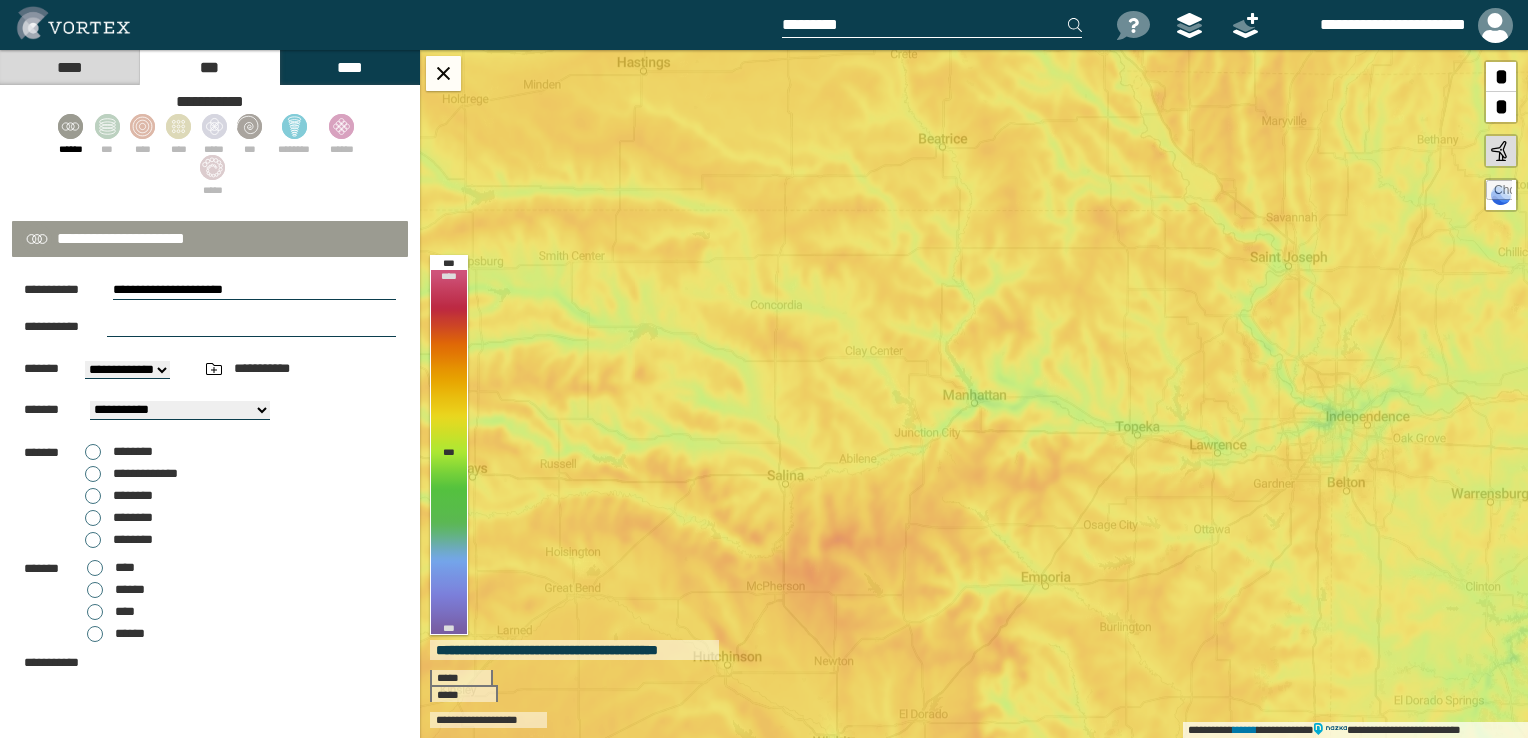 drag, startPoint x: 257, startPoint y: 286, endPoint x: -4, endPoint y: 290, distance: 261.03064 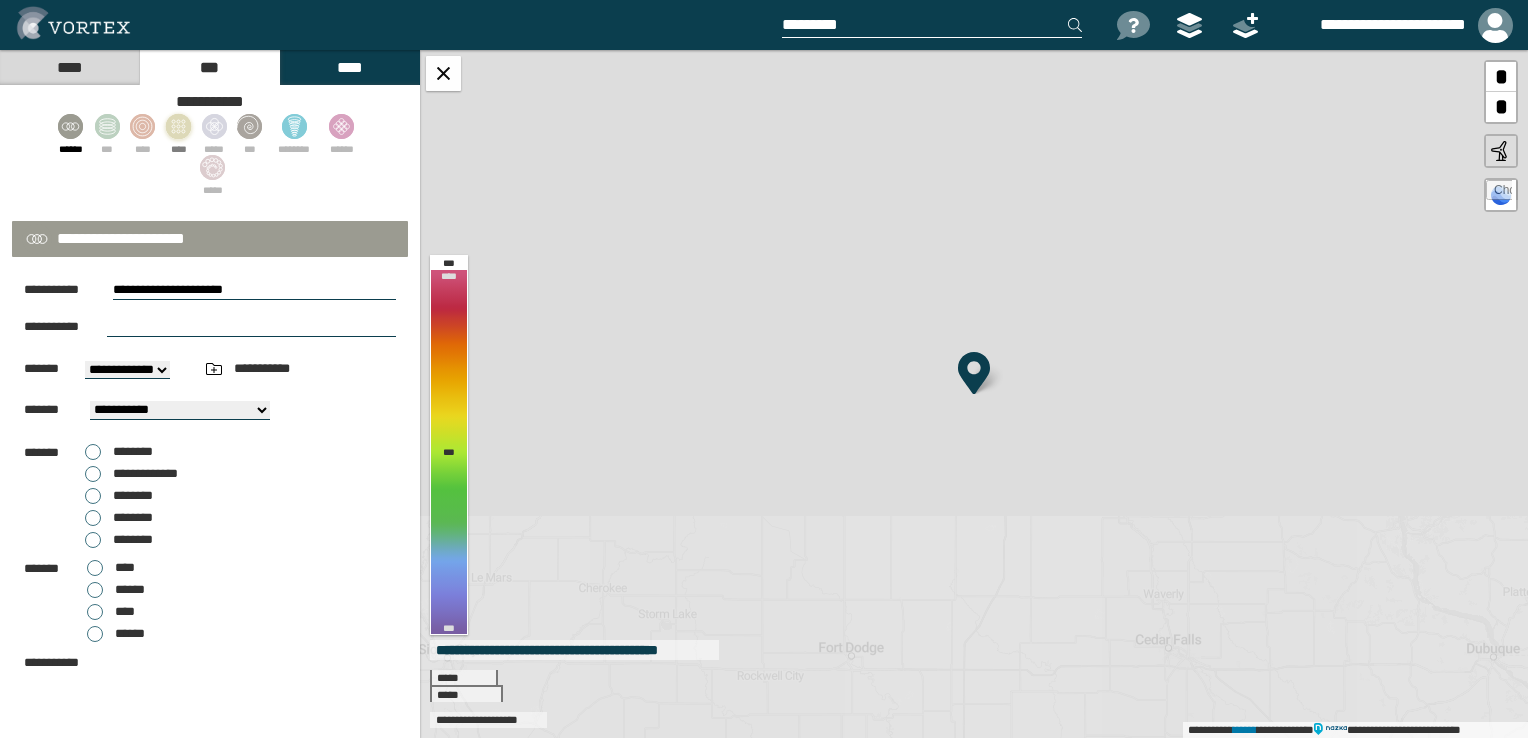 click 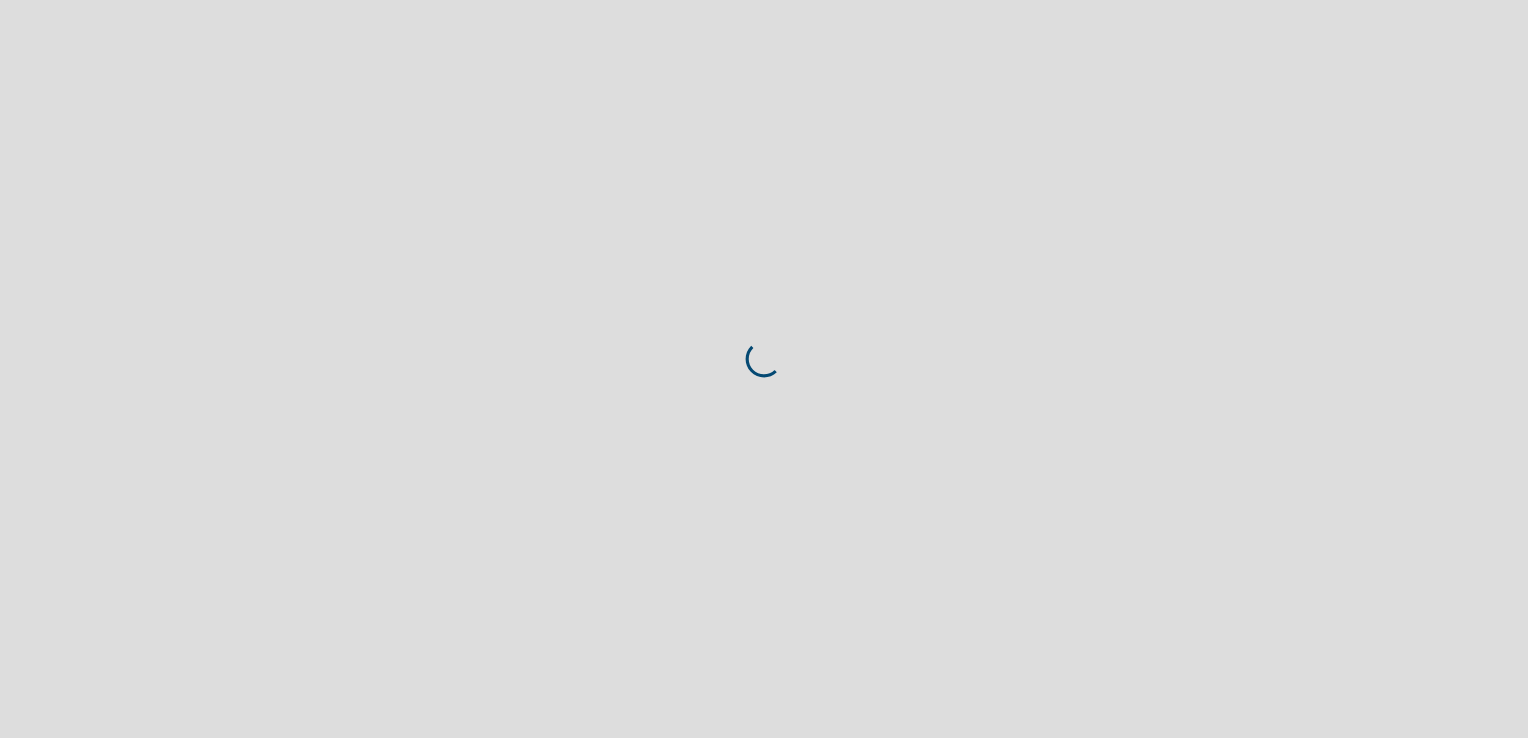 scroll, scrollTop: 0, scrollLeft: 0, axis: both 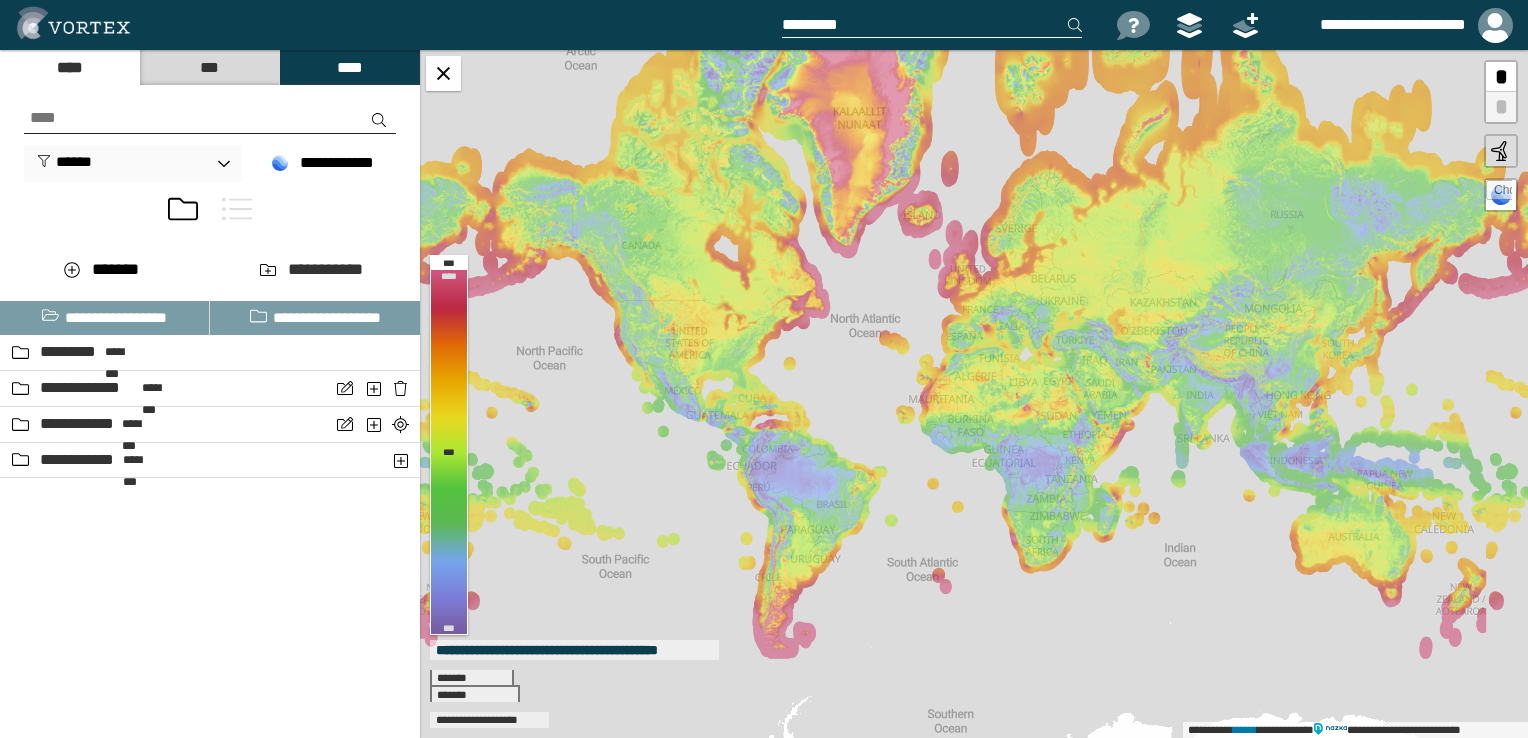 click on "***" at bounding box center [209, 67] 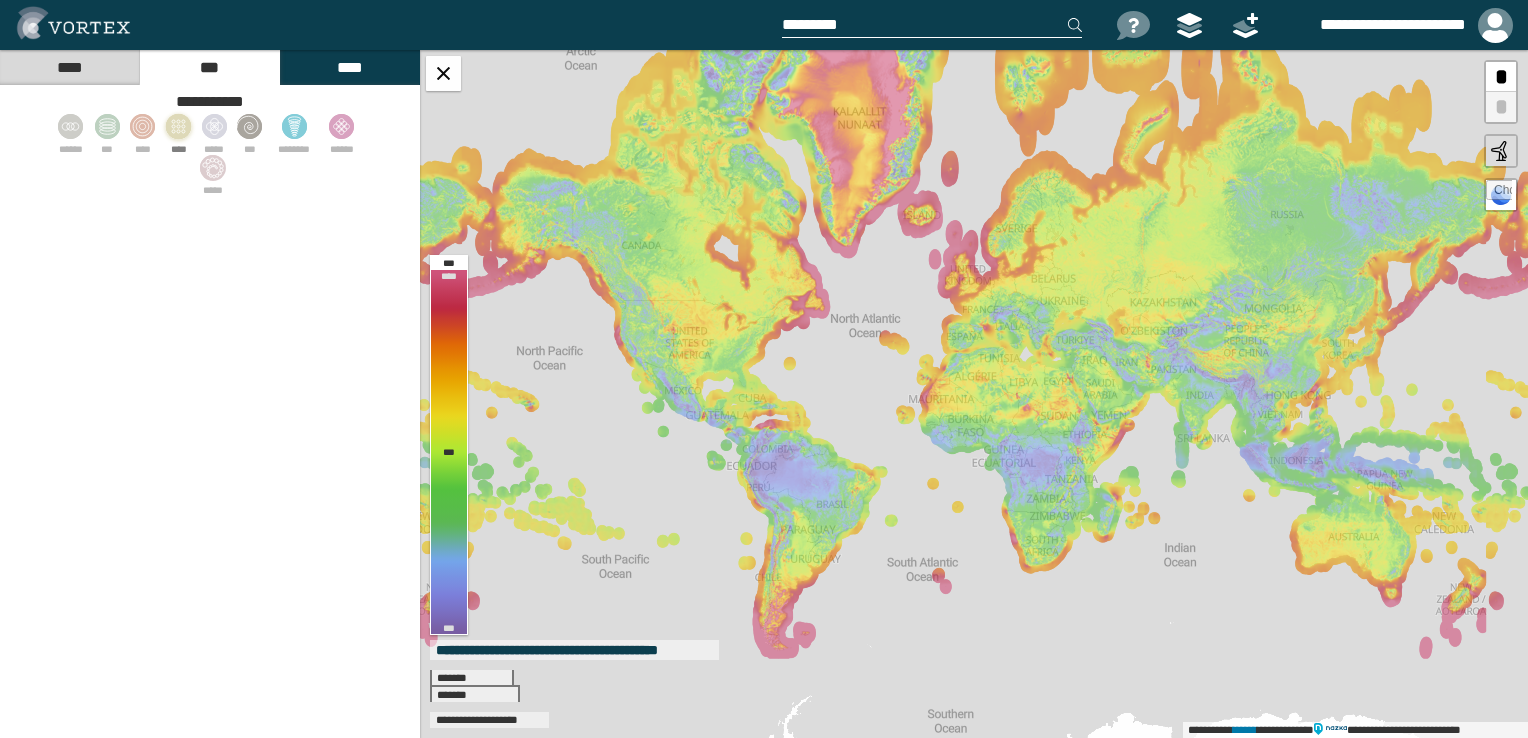 click 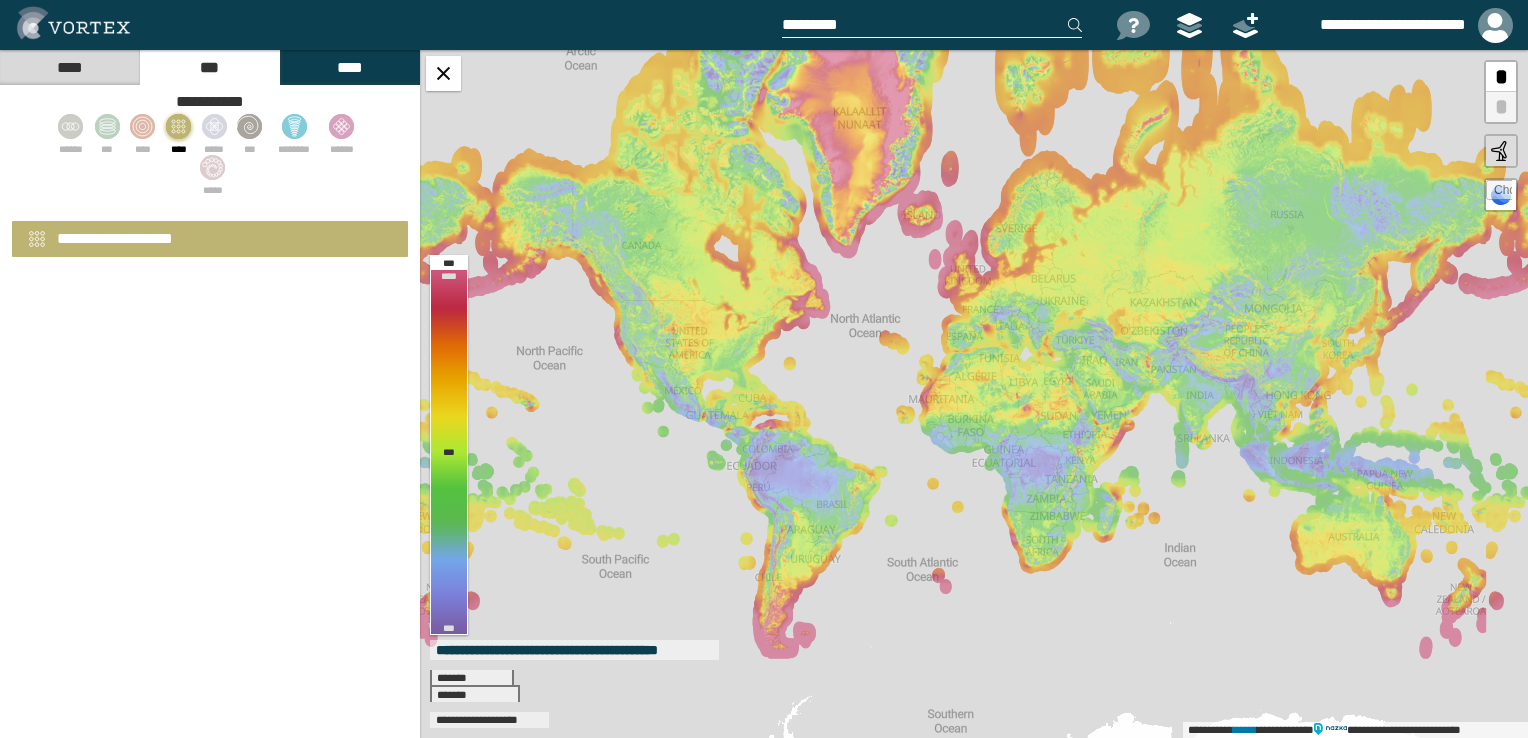select on "*" 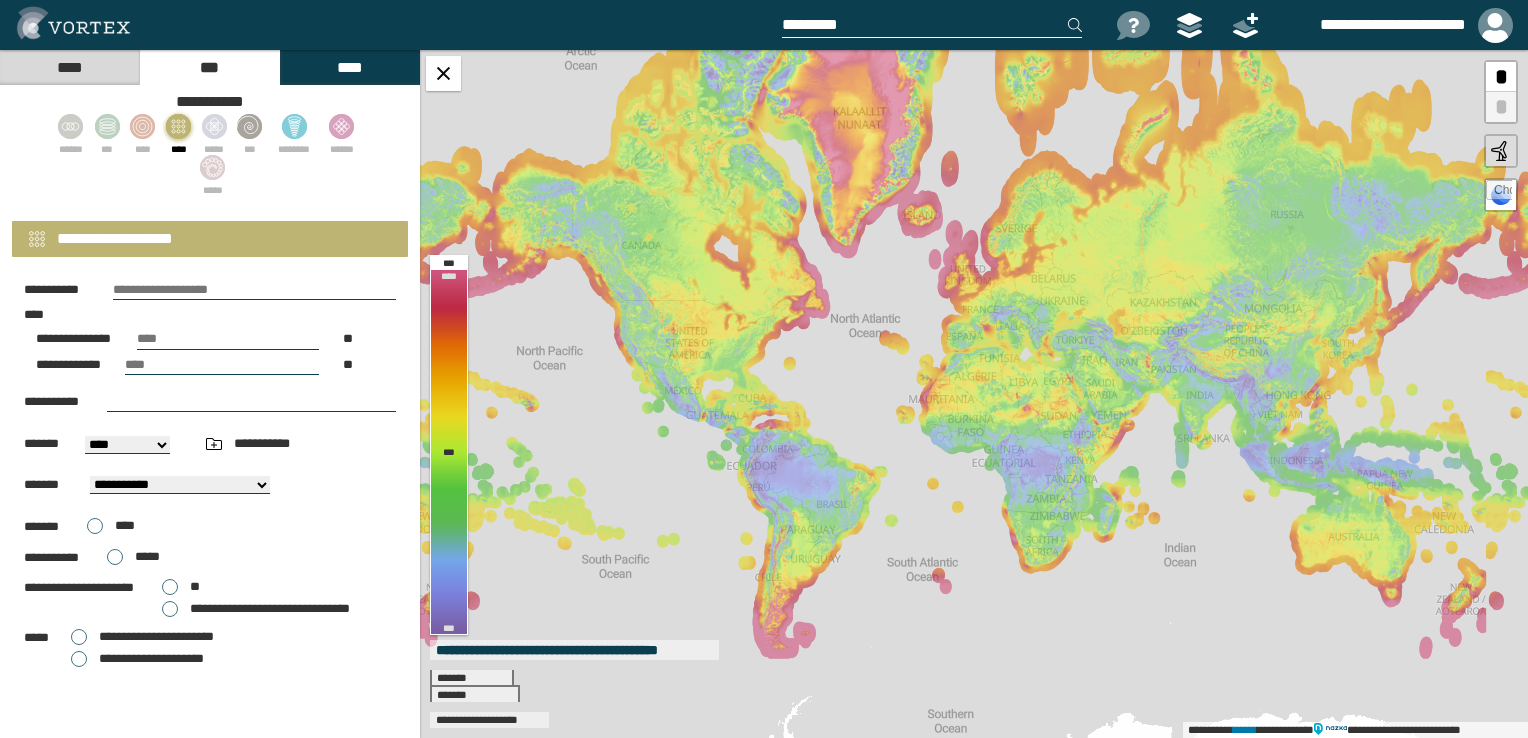 click at bounding box center (254, 290) 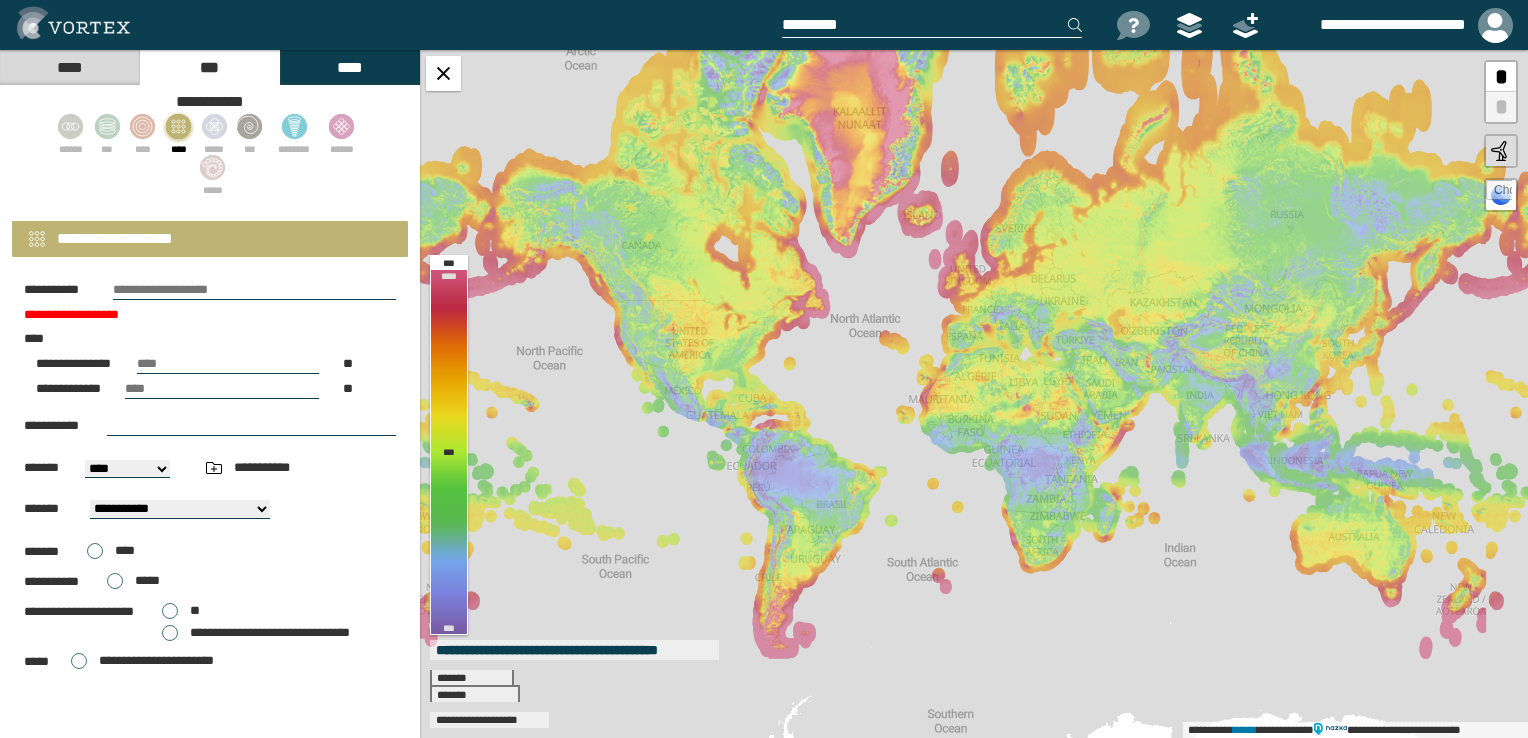 click 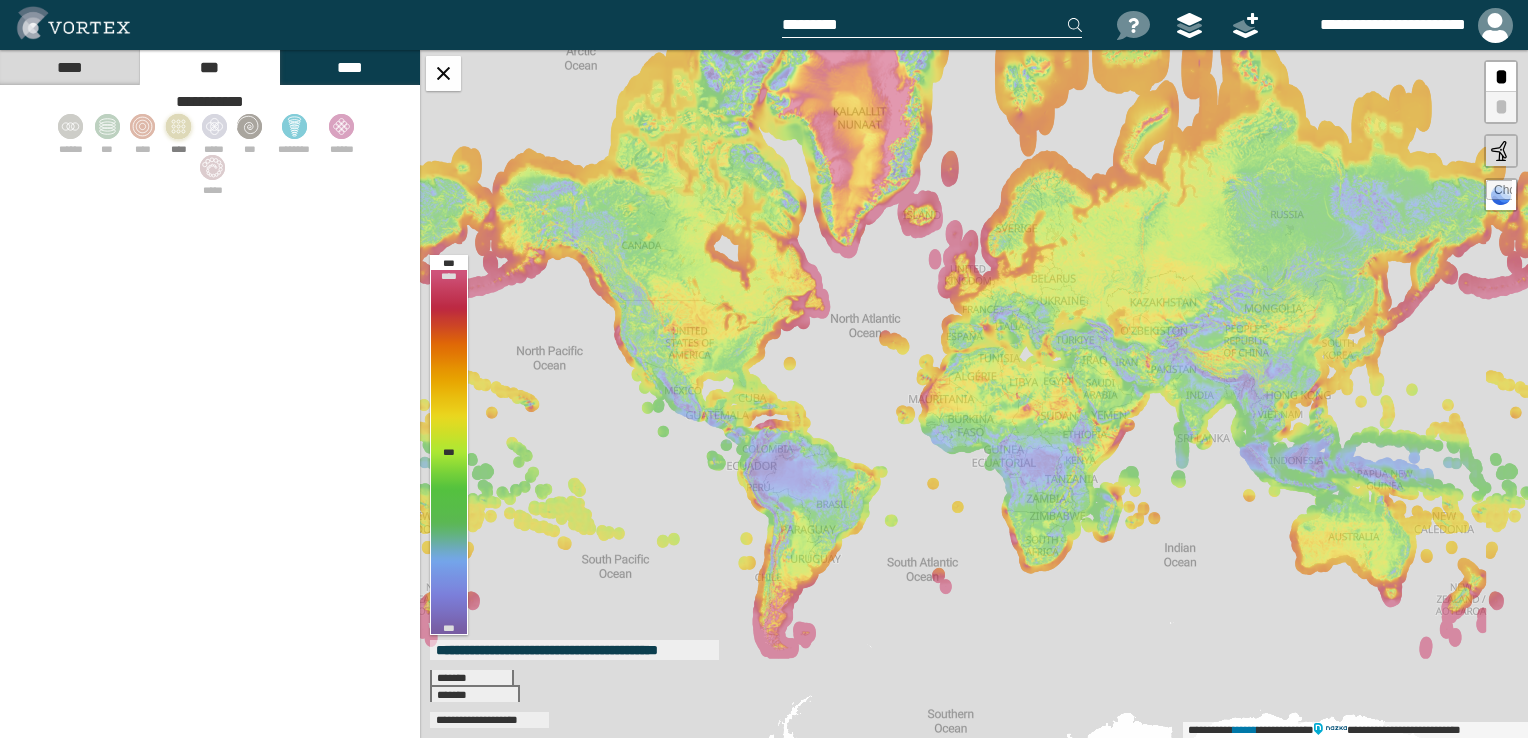 click at bounding box center [178, 136] 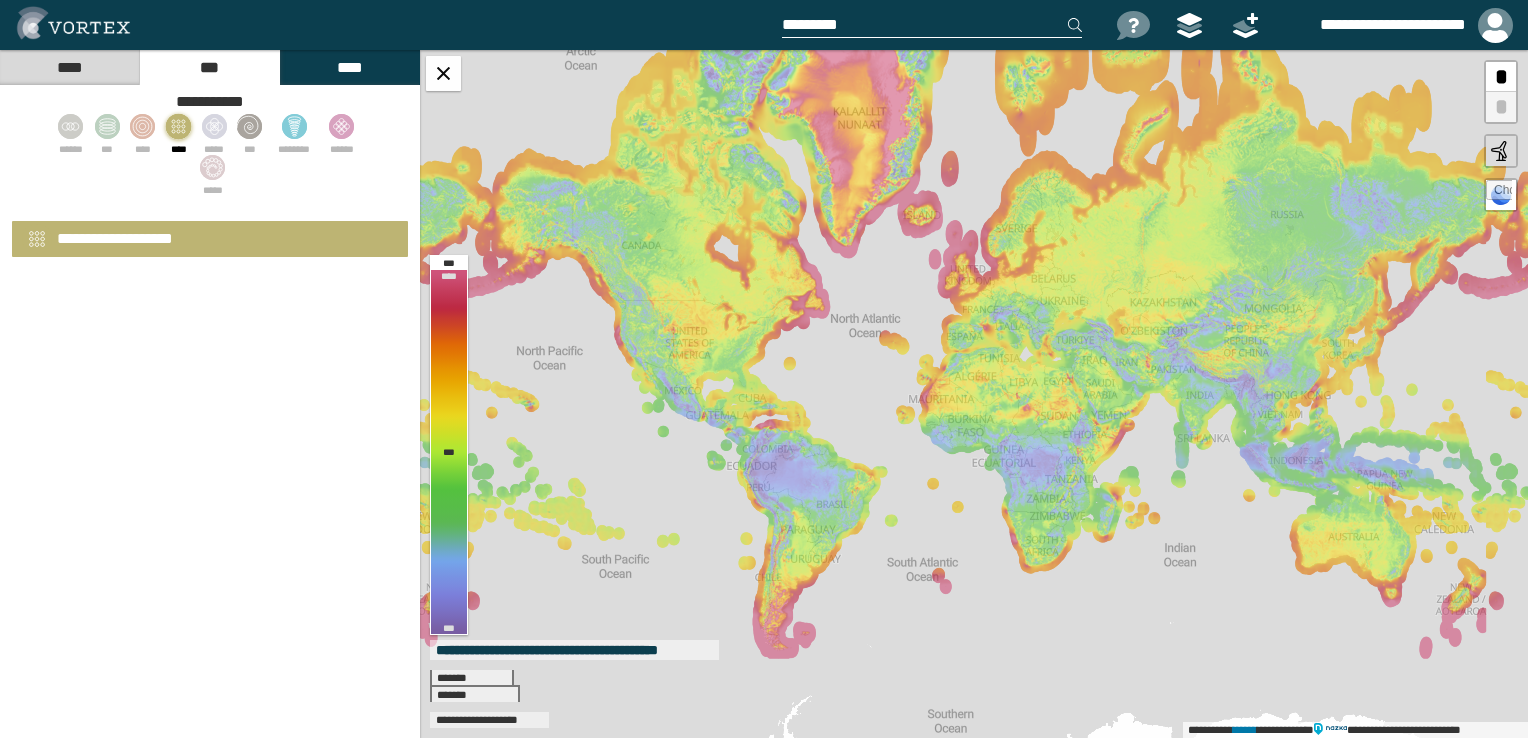 select on "*" 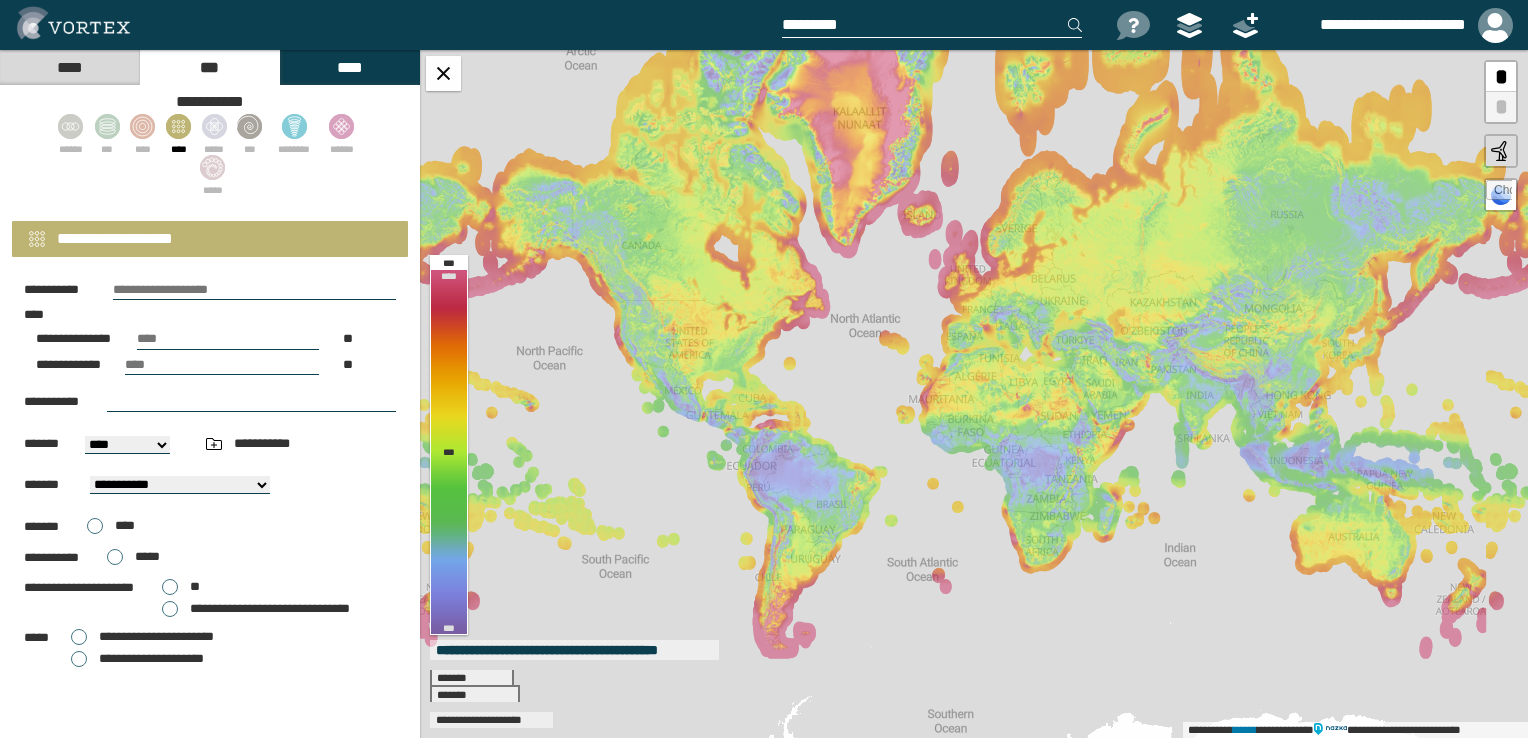 drag, startPoint x: 118, startPoint y: 286, endPoint x: 170, endPoint y: 293, distance: 52.46904 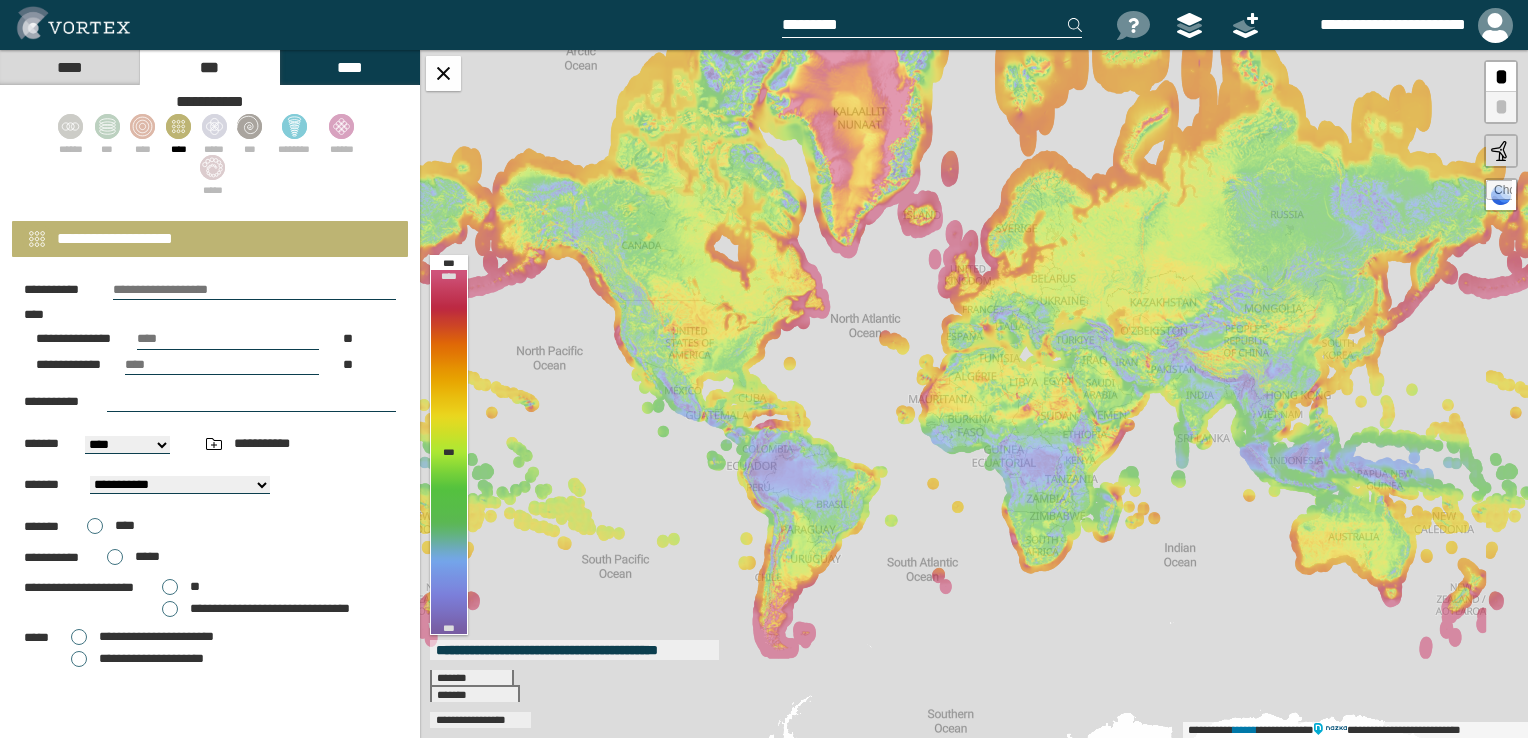 paste on "**********" 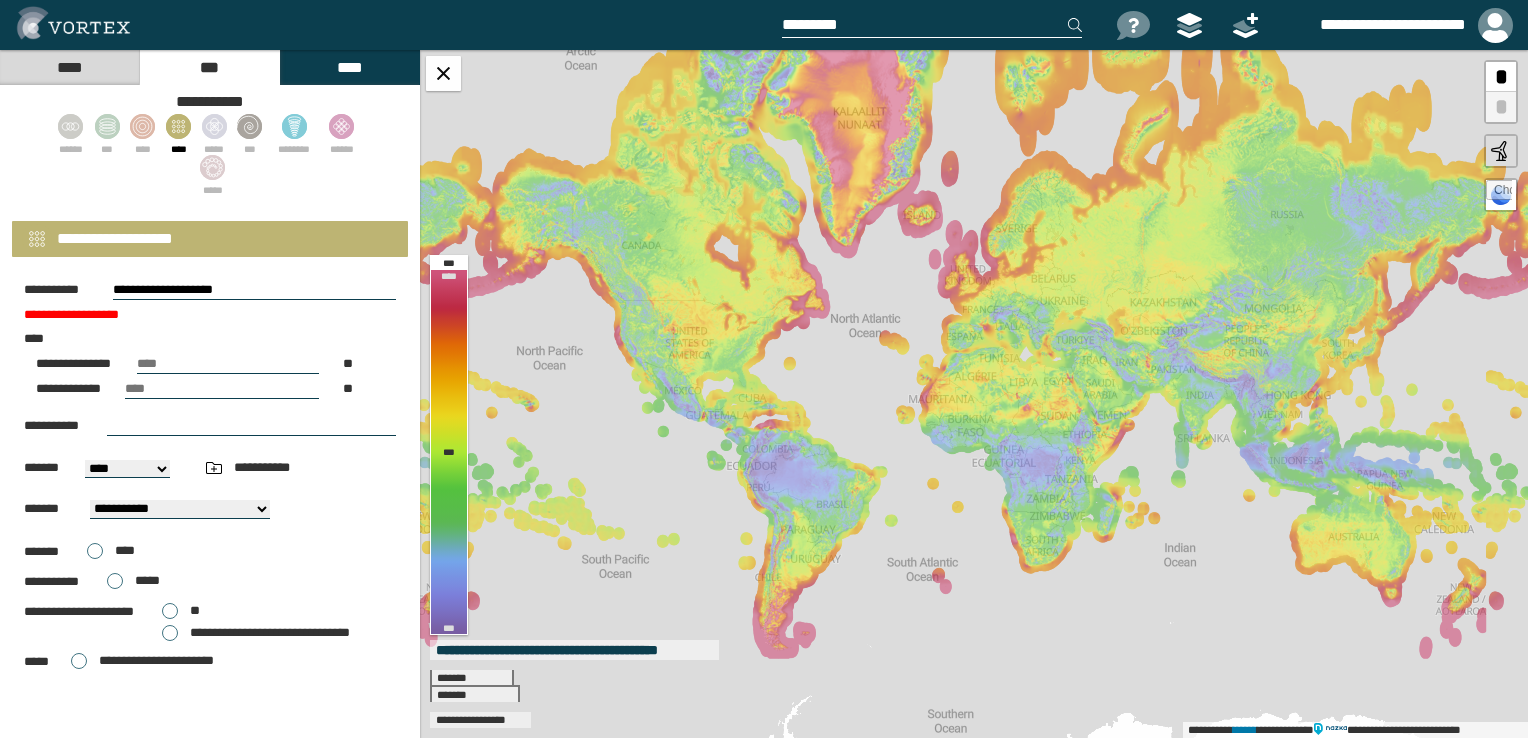 click on "**********" at bounding box center (210, 364) 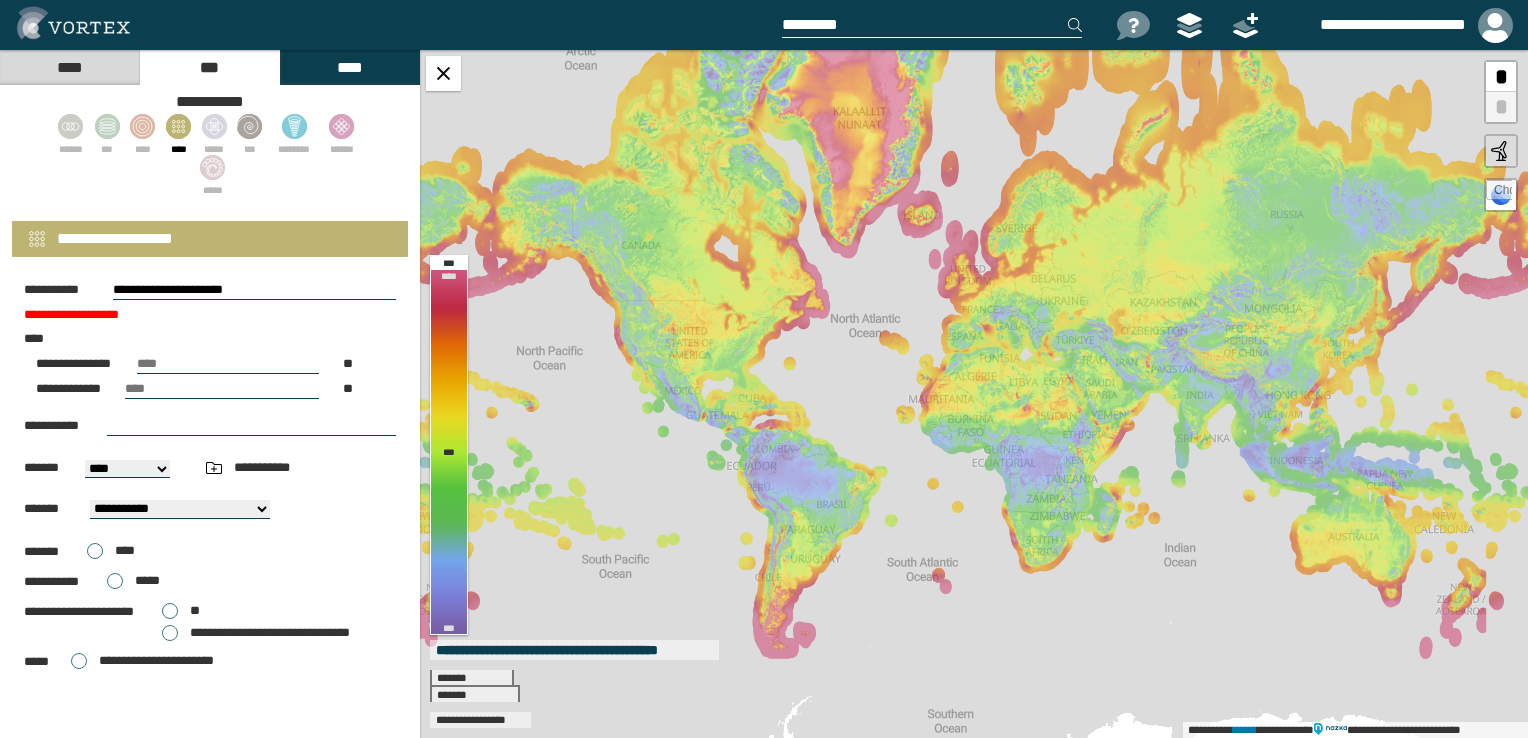 click on "**********" at bounding box center [210, 364] 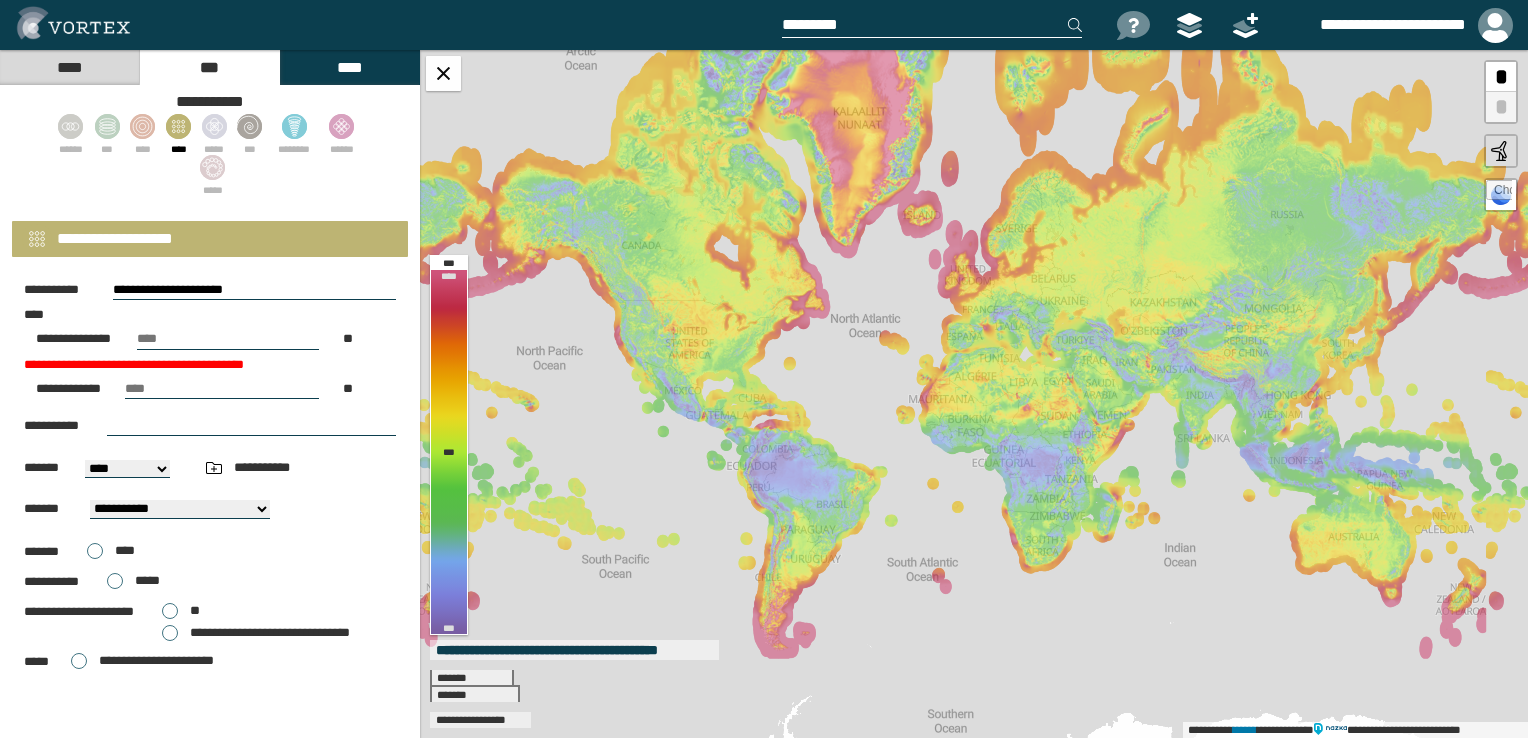 type on "**********" 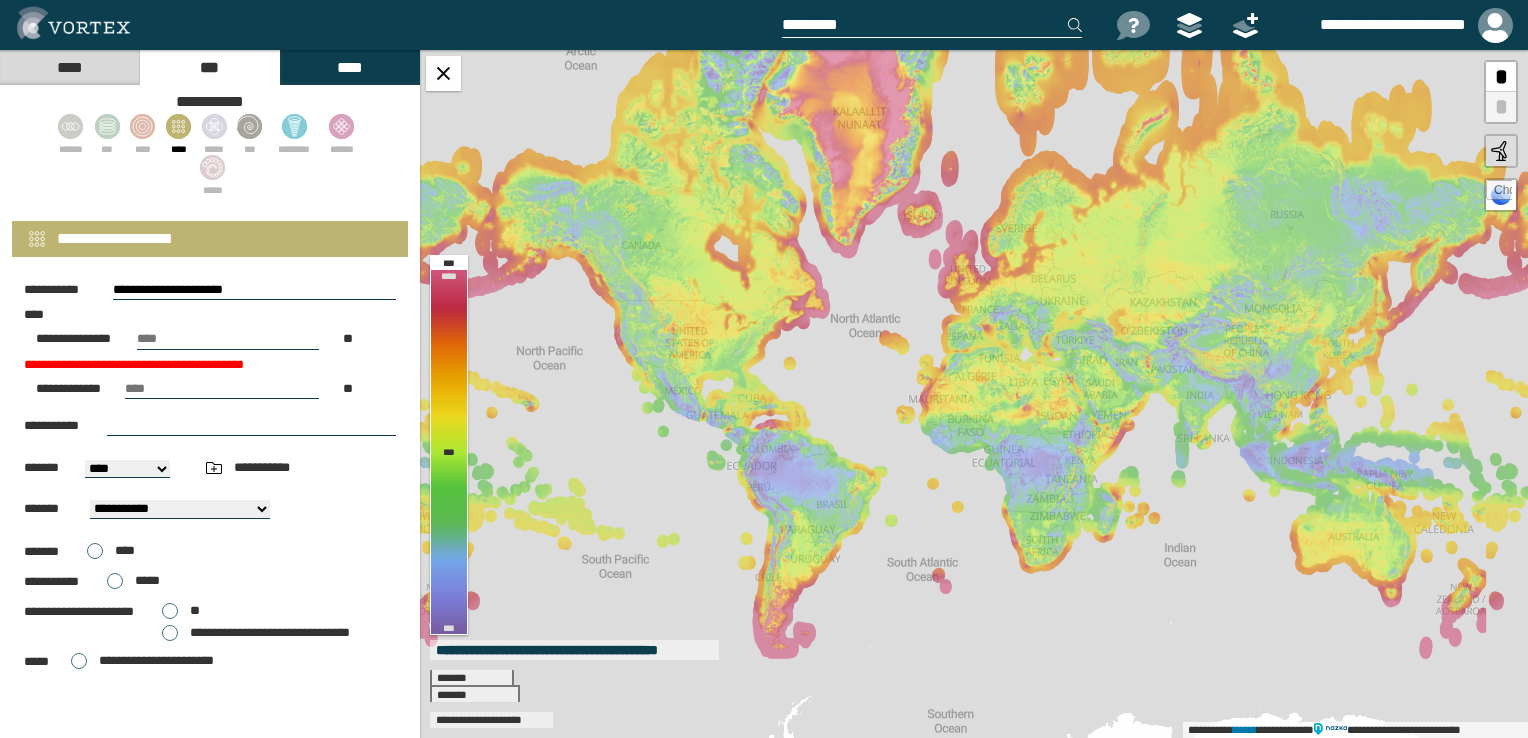 drag, startPoint x: 244, startPoint y: 294, endPoint x: -4, endPoint y: 282, distance: 248.29015 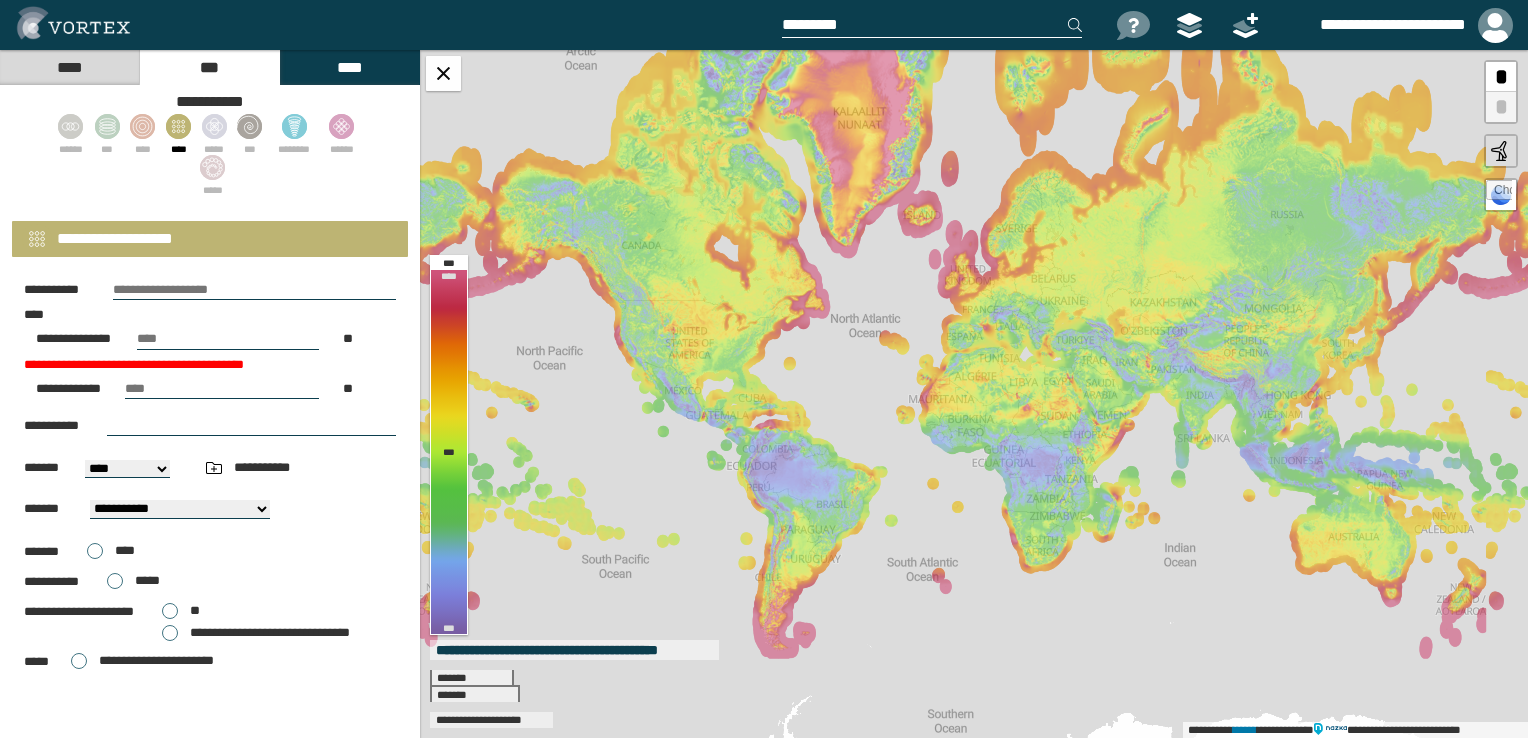 paste on "**********" 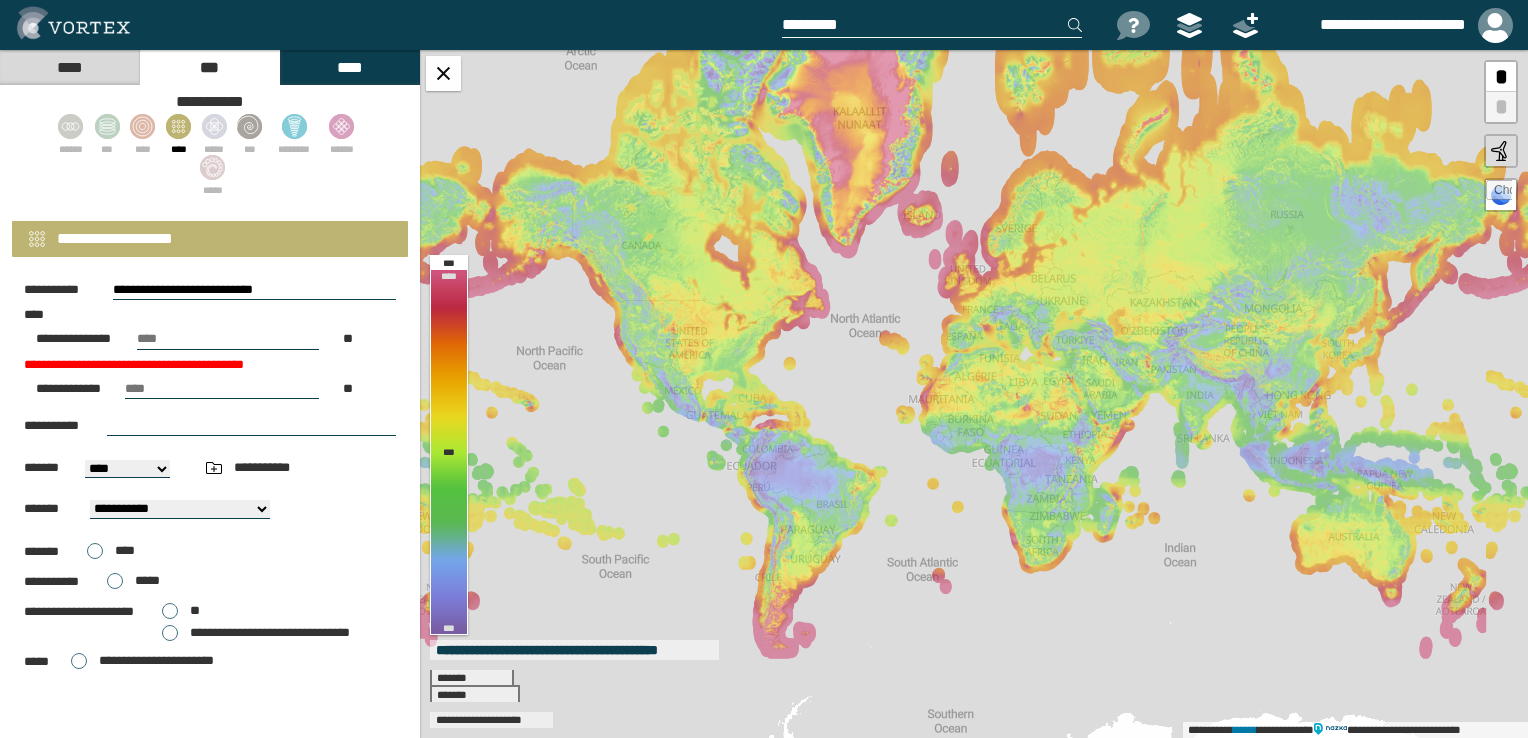 click on "**********" at bounding box center (254, 290) 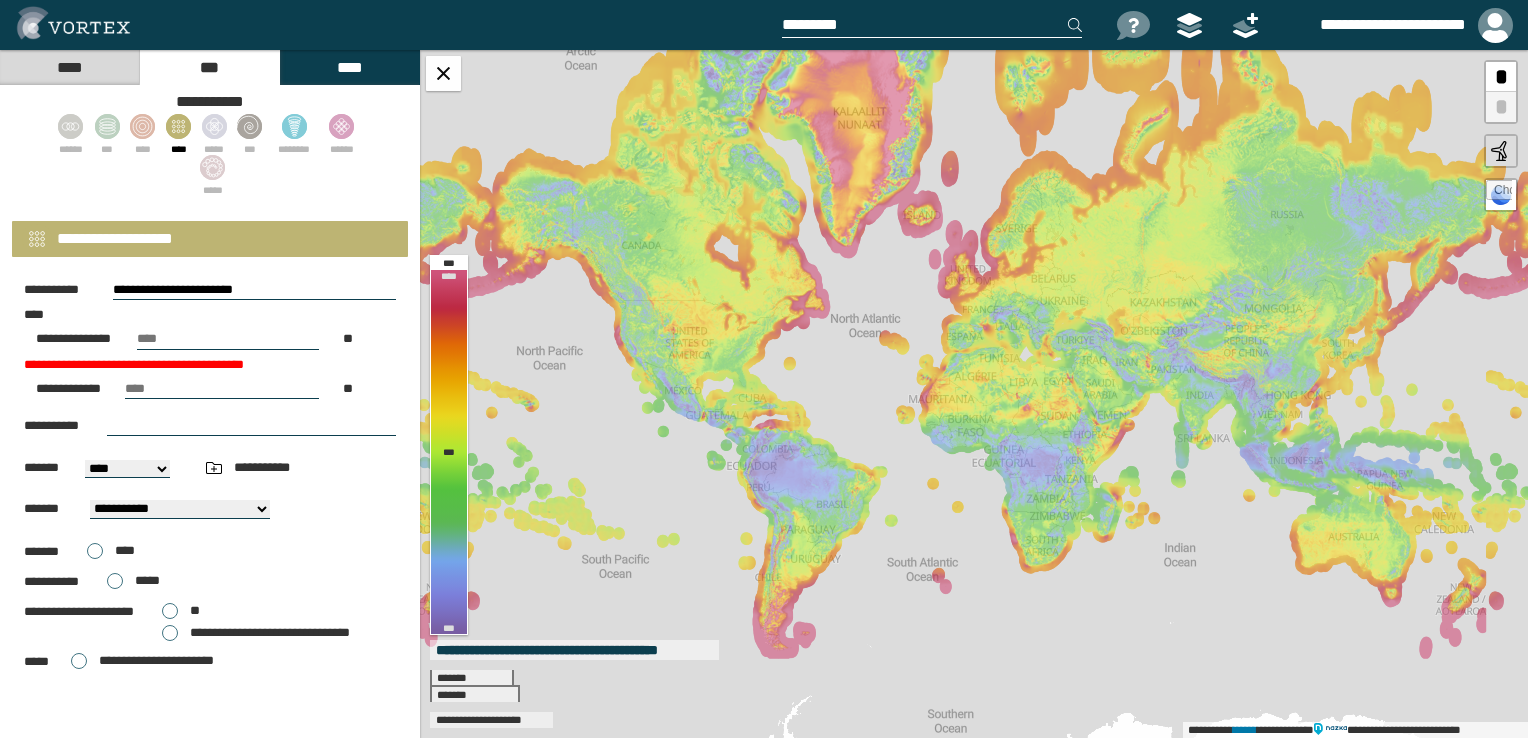 click on "[FIRST] [LAST] [NUMBER] [CITY] [STATE] [POSTAL_CODE]" at bounding box center [210, 340] 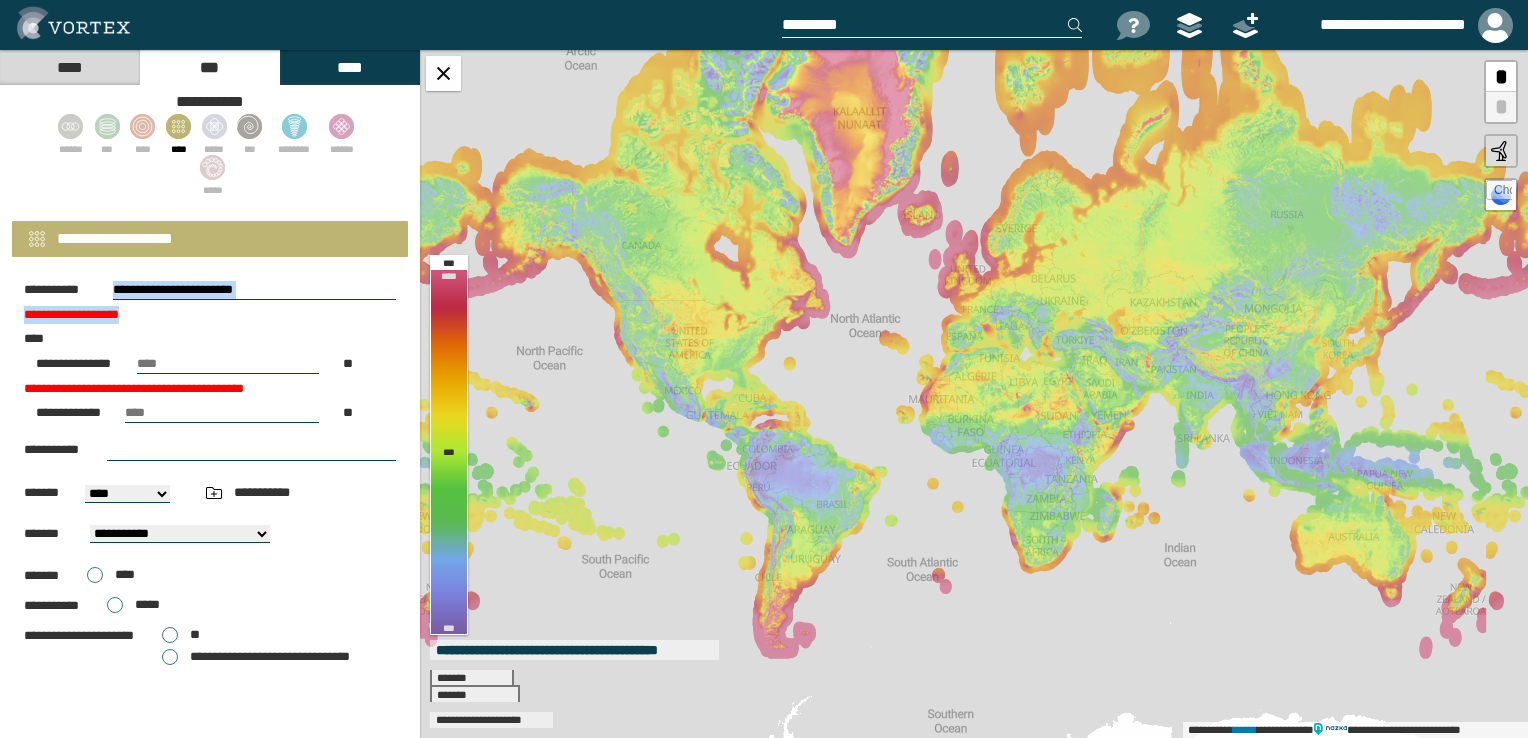 drag, startPoint x: 208, startPoint y: 290, endPoint x: 95, endPoint y: 279, distance: 113.534134 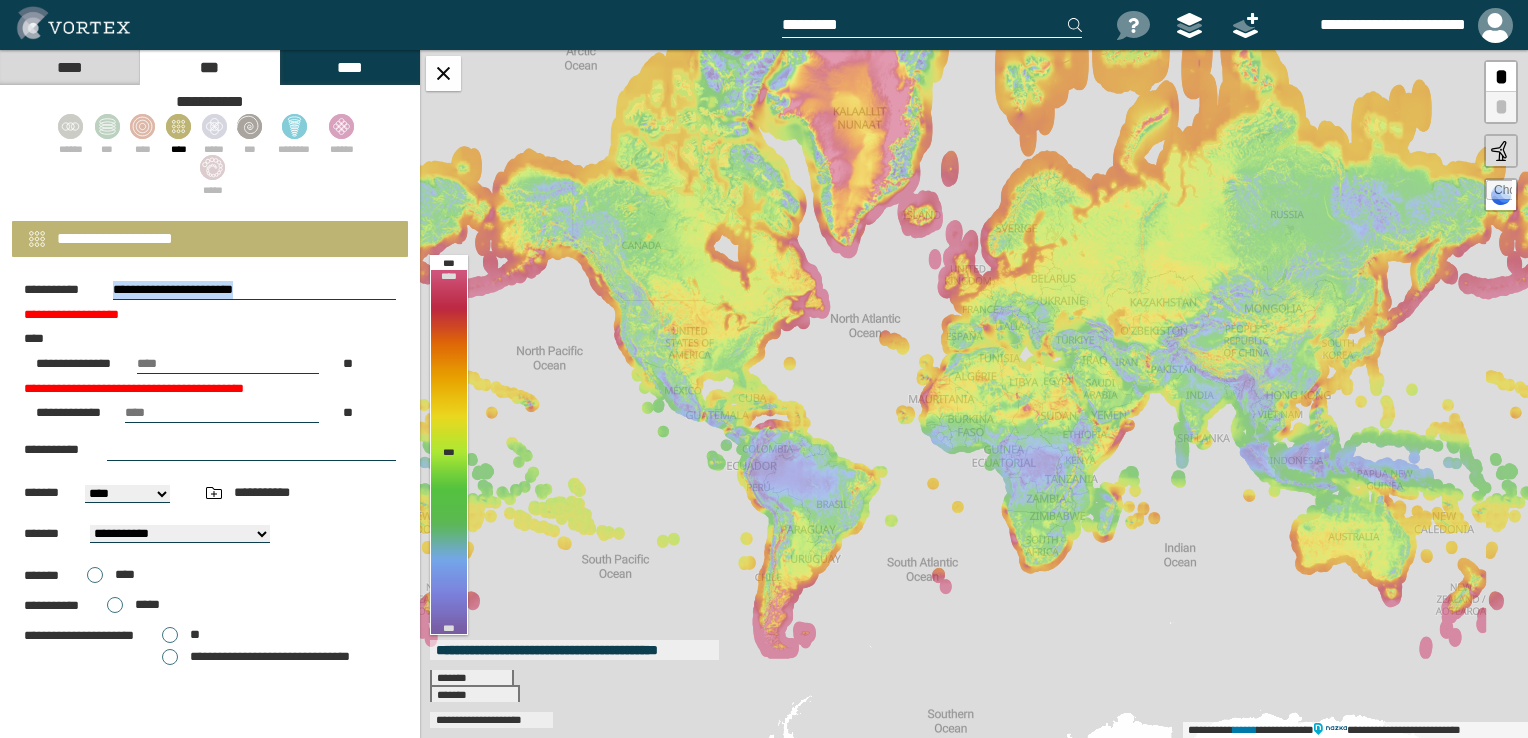 click on "[FIRST] [LAST] [NUMBER] [CITY] [STATE] [POSTAL_CODE] [COUNTRY] [PHONE] [EMAIL] [DATE] [TIME] [URL] [IP_ADDRESS] [USERNAME] [PASSWORD] [CREDIT_CARD] [SSN] [DRIVER_LICENSE] [PASSPORT] [ADDRESS] [COORDINATES] [AGE] [BIRTH_DATE] [GENDER] [NATIONALITY] [OCCUPATION] [EMPLOYER] [JOB_TITLE] [SALARY] [BANK_ACCOUNT] [ROUTING_NUMBER] [ACCOUNT_NUMBER] [CARD_NUMBER] [EXPIRY_DATE] [CVV] [BILLING_ADDRESS] [SHIPPING_ADDRESS] [ORDER_ID] [PRODUCT_NAME] [QUANTITY] [PRICE] [TOTAL_PRICE] [PAYMENT_METHOD] [TRANSACTION_ID] [USER_ID] [SESSION_ID] [DEVICE_INFO] [OS] [BROWSER] [IP_ADDRESS] [LOCATION] [GEOLOCATION] [TIMEZONE] [LANGUAGE] [PREFERENCES] [SETTINGS] [COOKIES] [HISTORY] [FAVORITES] [NOTES] [MESSAGES] [COMMENTS] [REVIEWS] [RATINGS] [FEEDBACK] [SUPPORT_TICKET] [ACCOUNT_STATUS] [LAST_LOGIN] [REGISTRATION_DATE] [EMAIL_PREFERENCES] [SMS_PREFERENCES] [NOTIFICATION_PREFERENCES] [PRIVACY_SETTINGS] [SECURITY_SETTINGS] [TWO_FACTOR_AUTH] [PASSWORD_RESET_DATE] [ACCOUNT_LOCK_STATUS] [SUSPENDED_REASON] [DELETED_DATE] [DATA_EXPORT_REQUEST] [DATA_DELETION_REQUEST] [CONSENT_STATUS] [TERMS_AGREEMENT_DATE] [PRIVACY_POLICY_AGREEMENT_DATE] [BRAND] [PRODUCT_NAME] [PRICE] [NUMBER] [CITY] [STATE] [POSTAL_CODE] [COUNTRY] [PHONE] [EMAIL] [DATE] [TIME] [URL] [IP_ADDRESS] [USERNAME] [PASSWORD] [CREDIT_CARD] [SSN] [DRIVER_LICENSE] [PASSPORT] [ADDRESS] [COORDINATES] [AGE] [BIRTH_DATE] [GENDER] [NATIONALITY] [OCCUPATION] [EMPLOYER] [JOB_TITLE] [SALARY] [BANK_ACCOUNT] [ROUTING_NUMBER] [ACCOUNT_NUMBER] [CARD_NUMBER] [EXPIRY_DATE] [CVV] [BILLING_ADDRESS] [SHIPPING_ADDRESS] [ORDER_ID] [PRODUCT_NAME] [QUANTITY] [PRICE] [TOTAL_PRICE] [PAYMENT_METHOD] [TRANSACTION_ID] [USER_ID] [SESSION_ID] [DEVICE_INFO] [OS] [BROWSER] [IP_ADDRESS] [LOCATION] [GEOLOCATION] [TIMEZONE] [LANGUAGE] [PREFERENCES] [SETTINGS] [COOKIES] [HISTORY] [FAVORITES] [NOTES] [MESSAGES] [COMMENTS] [REVIEWS] [RATINGS] [FEEDBACK] [SUPPORT_TICKET] [ACCOUNT_STATUS] [LAST_LOGIN] [REGISTRATION_DATE] [EMAIL_PREFERENCES] [SMS_PREFERENCES] [NOTIFICATION_PREFERENCES] [PRIVACY_SETTINGS] [SECURITY_SETTINGS] [TWO_FACTOR_AUTH] [PASSWORD_RESET_DATE] [ACCOUNT_LOCK_STATUS] [SUSPENDED_REASON] [DELETED_DATE] [DATA_EXPORT_REQUEST] [DATA_DELETION_REQUEST] [CONSENT_STATUS] [TERMS_AGREEMENT_DATE] [PRIVACY_POLICY_AGREEMENT_DATE] [BRAND] [PRODUCT_NAME] [PRICE] [NUMBER] [CITY] [STATE] [POSTAL_CODE] [COUNTRY] [PHONE] [EMAIL] [DATE] [TIME] [URL] [IP_ADDRESS] [USERNAME] [PASSWORD] [CREDIT_CARD] [SSN] [DRIVER_LICENSE] [PASSPORT] [ADDRESS] [COORDINATES] [AGE] [BIRTH_DATE] [GENDER] [NATIONALITY] [OCCUPATION] [EMPLOYER] [JOB_TITLE] [SALARY] [BANK_ACCOUNT] [ROUTING_NUMBER] [ACCOUNT_NUMBER] [CARD_NUMBER] [EXPIRY_DATE] [CVV] [BILLING_ADDRESS] [SHIPPING_ADDRESS] [ORDER_ID] [PRODUCT_NAME] [QUANTITY] [PRICE] [TOTAL_PRICE] [PAYMENT_METHOD] [TRANSACTION_ID] [USER_ID] [SESSION_ID] [DEVICE_INFO] [OS] [BROWSER] [IP_ADDRESS] [LOCATION] [GEOLOCATION] [TIMEZONE] [LANGUAGE] [PREFERENCES] [SETTINGS] [COOKIES] [HISTORY] [FAVORITES] [NOTES] [MESSAGES] [COMMENTS] [REVIEWS] [RATINGS] [FEEDBACK] [SUPPORT_TICKET] [ACCOUNT_STATUS] [LAST_LOGIN] [REGISTRATION_DATE] [EMAIL_PREFERENCES] [SMS_PREFERENCES] [NOTIFICATION_PREFERENCES] [PRIVACY_SETTINGS] [SECURITY_SETTINGS] [TWO_FACTOR_AUTH] [PASSWORD_RESET_DATE] [ACCOUNT_LOCK_STATUS] [SUSPENDED_REASON] [DELETED_DATE] [DATA_EXPORT_REQUEST] [DATA_DELETION_REQUEST] [CONSENT_STATUS] [TERMS_AGREEMENT_DATE] [PRIVACY_POLICY_AGREEMENT_DATE] [BRAND] [PRODUCT_NAME] [PRICE] [NUMBER] [CITY] [STATE] [POSTAL_CODE] [COUNTRY] [PHONE] [EMAIL] [DATE] [TIME] [URL] [IP_ADDRESS] [USERNAME] [PASSWORD] [CREDIT_CARD] [SSN] [DRIVER_LICENSE] [PASSPORT] [ADDRESS] [COORDINATES] [AGE] [BIRTH_DATE] [GENDER] [NATIONALITY] [OCCUPATION] [EMPLOYER] [JOB_TITLE] [SALARY] [BANK_ACCOUNT] [ROUTING_NUMBER] [ACCOUNT_NUMBER] [CARD_NUMBER] [EXPIRY_DATE] [CVV] [BILLING_ADDRESS] [SHIPPING_ADDRESS] [ORDER_ID] [PRODUCT_NAME] [QUANTITY] [PRICE] [TOTAL_PRICE] [PAYMENT_METHOD] [TRANSACTION_ID] [USER_ID] [SESSION_ID] [DEVICE_INFO] [OS] [BROWSER] [IP_ADDRESS] [LOCATION] [GEOLOCATION] [TIMEZONE] [LANGUAGE] [PREFERENCES] [SETTINGS] [COOKIES] [HISTORY] [FAVORITES] [NOTES] [MESSAGES] [COMMENTS] [REVIEWS] [RATINGS] [FEEDBACK] [SUPPORT_TICKET] [ACCOUNT_STATUS] [LAST_LOGIN] [REGISTRATION_DATE] [EMAIL_PREFERENCES] [SMS_PREFERENCES] [NOTIFICATION_PREFERENCES] [PRIVACY_SETTINGS] [SECURITY_SETTINGS] [TWO_FACTOR_AUTH] [PASSWORD_RESET_DATE] [ACCOUNT_LOCK_STATUS] [SUSPENDED_REASON] [DELETED_DATE] [DATA_EXPORT_REQUEST] [DATA_DELETION_REQUEST] [CONSENT_STATUS] [TERMS_AGREEMENT_DATE] [PRIVACY_POLICY_AGREEMENT_DATE]" at bounding box center [210, 466] 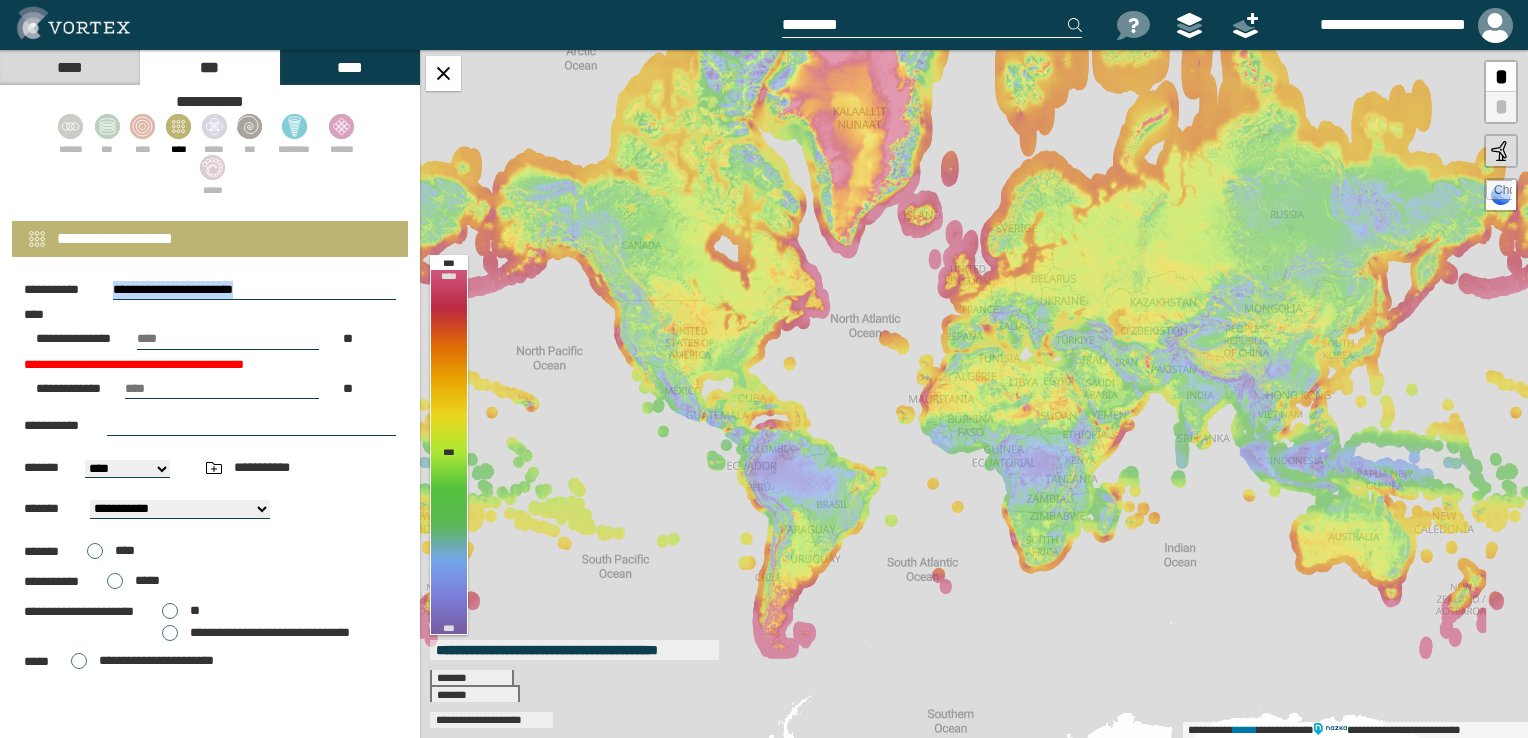 click on "**********" at bounding box center (254, 290) 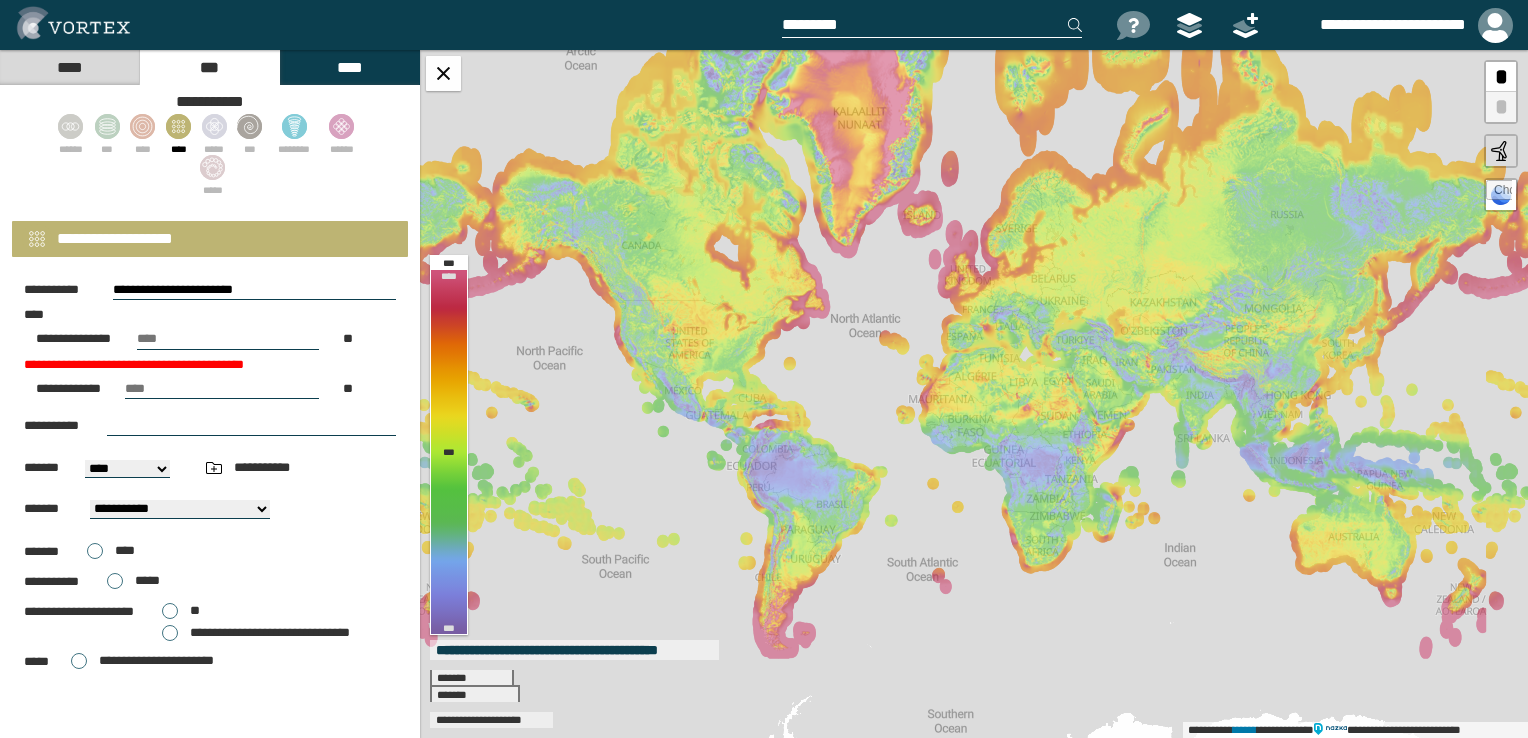 drag, startPoint x: 283, startPoint y: 290, endPoint x: 3, endPoint y: 284, distance: 280.06427 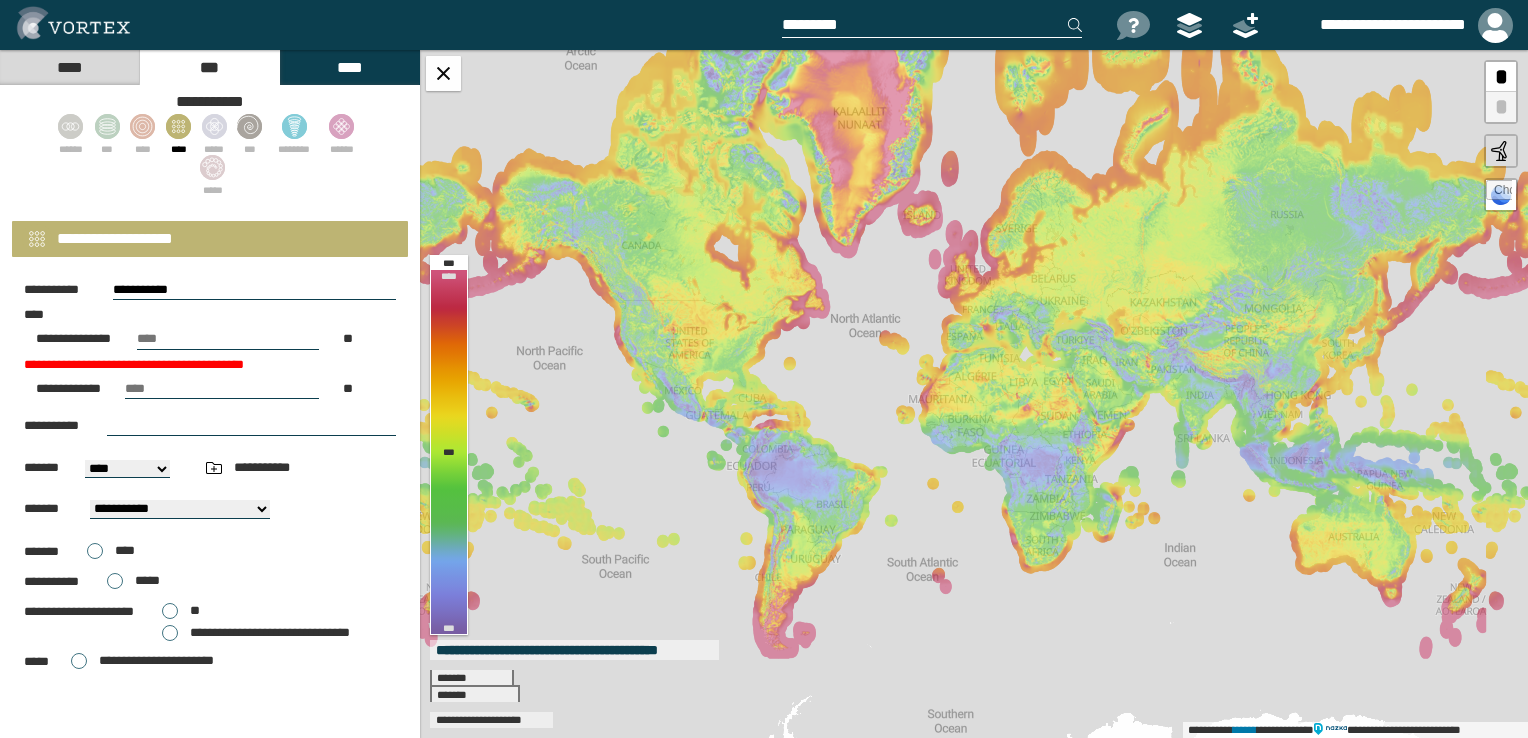 click on "**********" at bounding box center [254, 290] 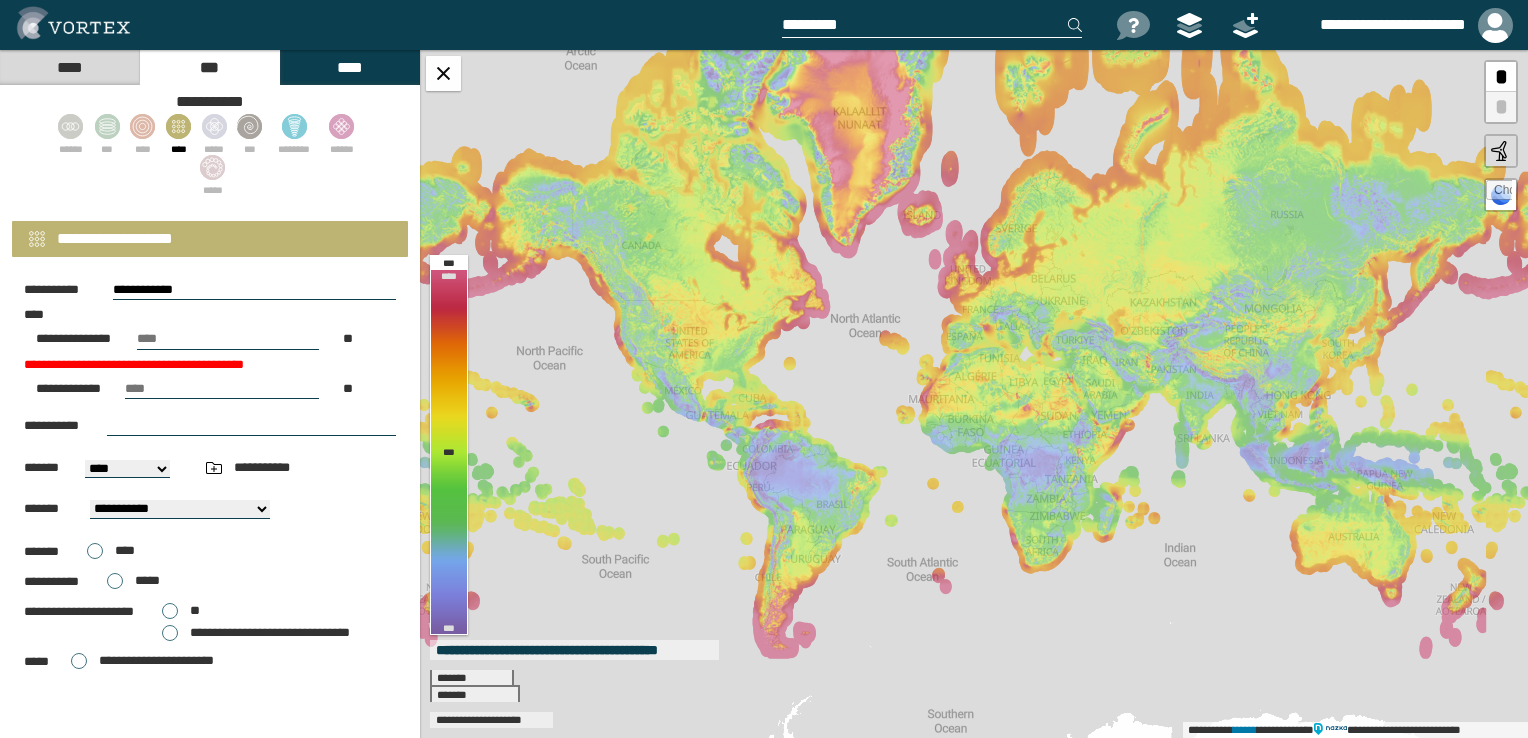 paste on "*********" 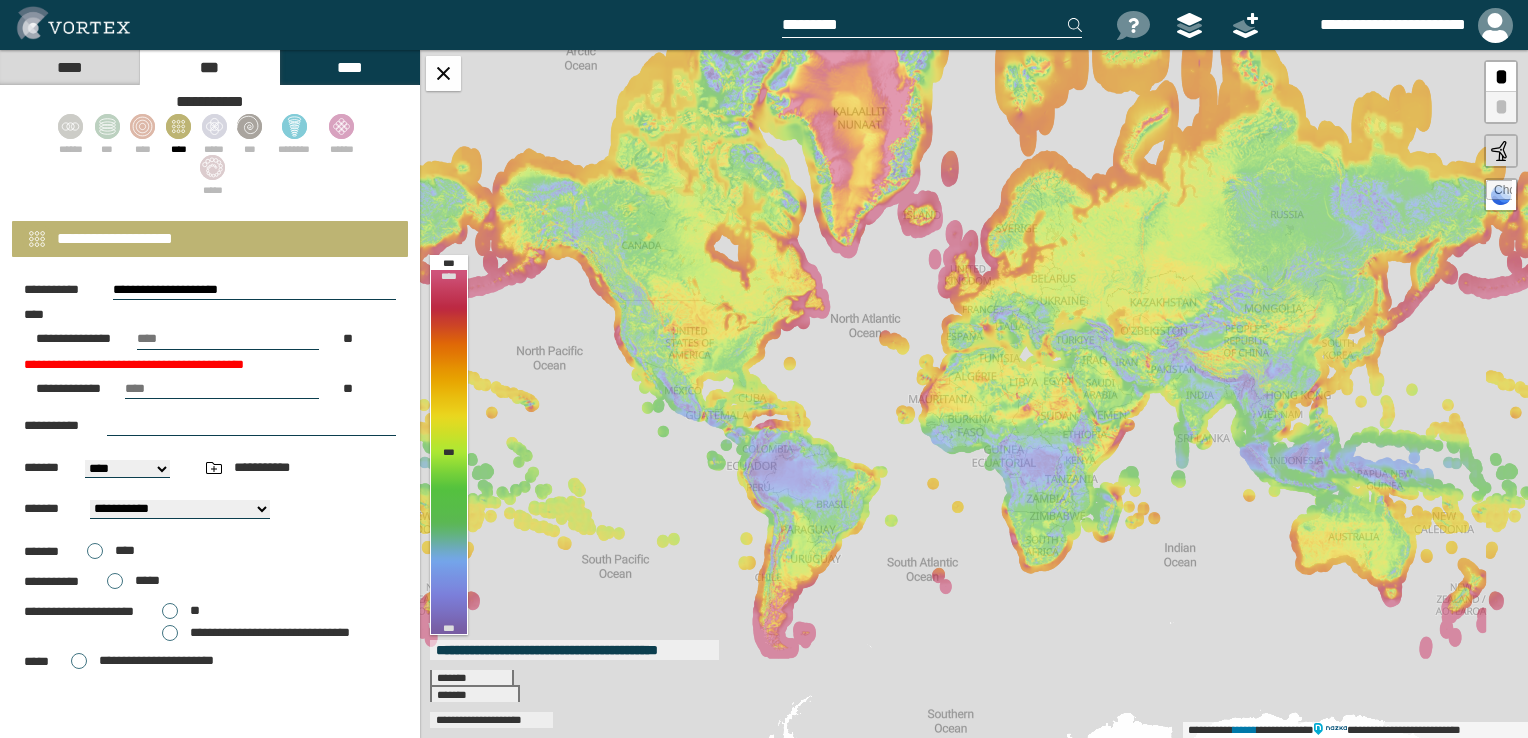 type on "**********" 